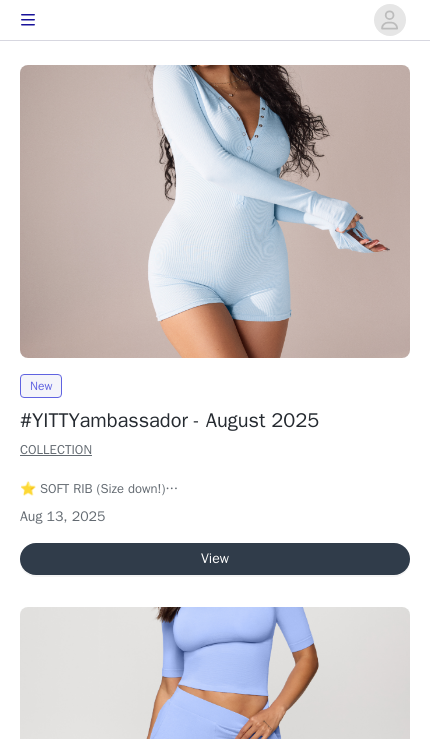scroll, scrollTop: 0, scrollLeft: 0, axis: both 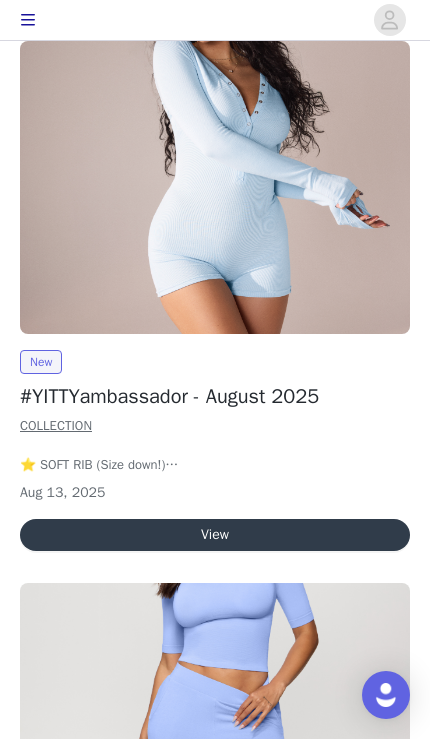 click on "View" at bounding box center [215, 535] 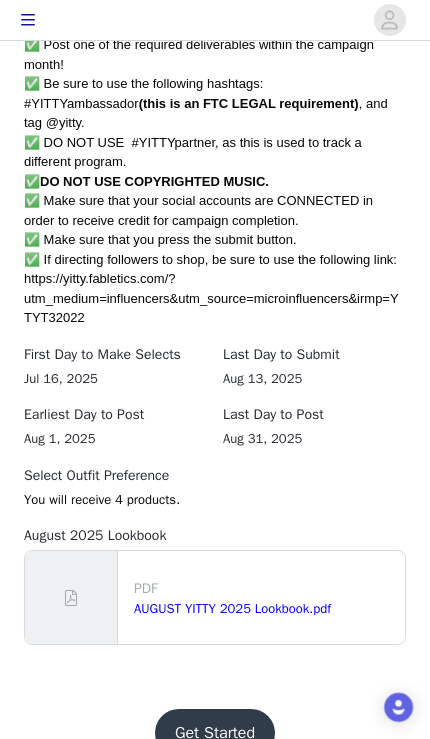 scroll, scrollTop: 1239, scrollLeft: 0, axis: vertical 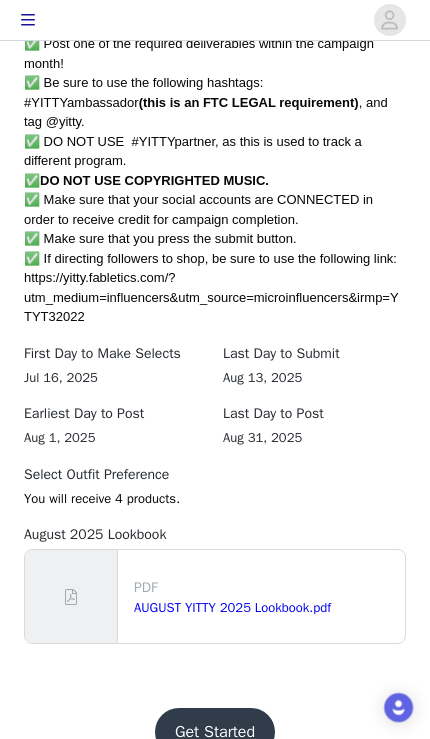 click on "Get Started" at bounding box center (215, 732) 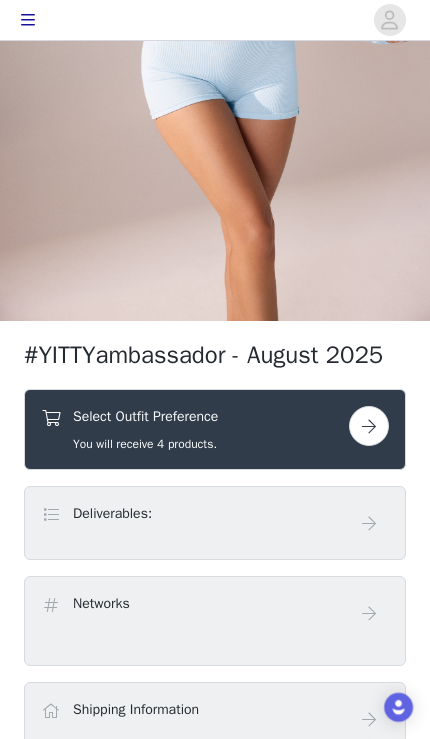 scroll, scrollTop: 549, scrollLeft: 0, axis: vertical 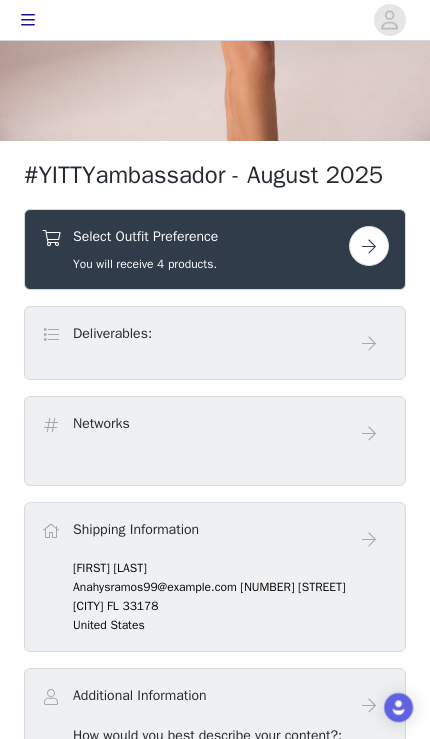 click at bounding box center [369, 246] 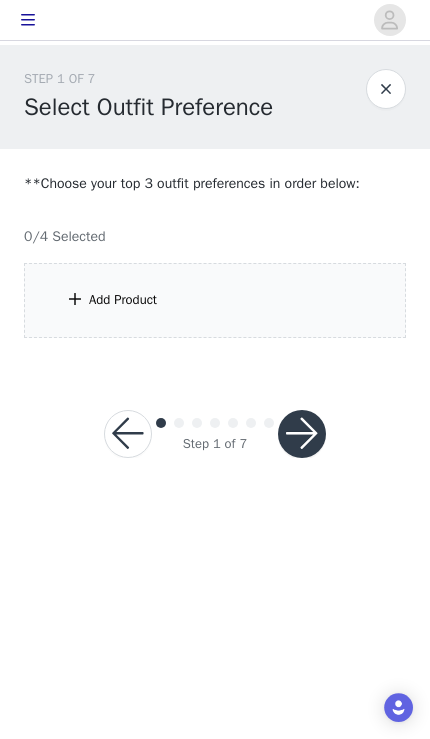 click on "Add Product" at bounding box center [215, 300] 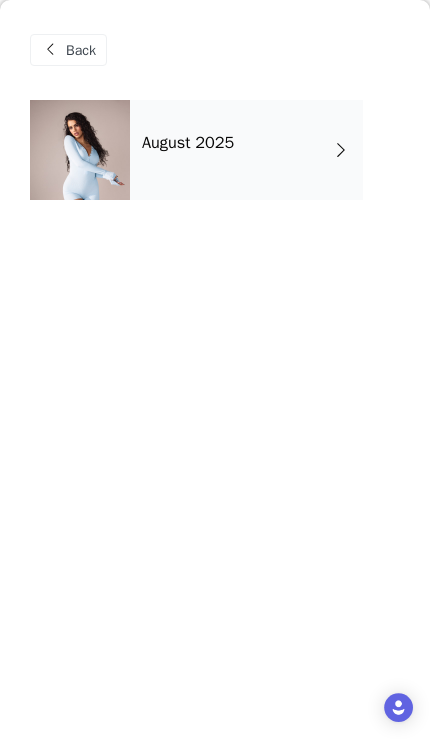 click on "August 2025" at bounding box center [246, 150] 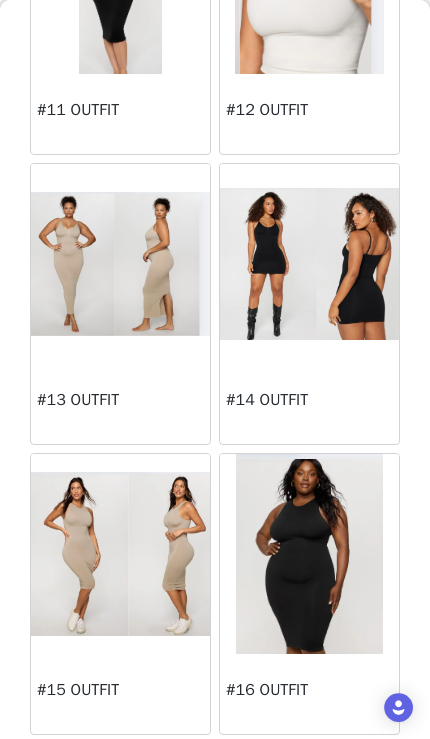 scroll, scrollTop: 1677, scrollLeft: 0, axis: vertical 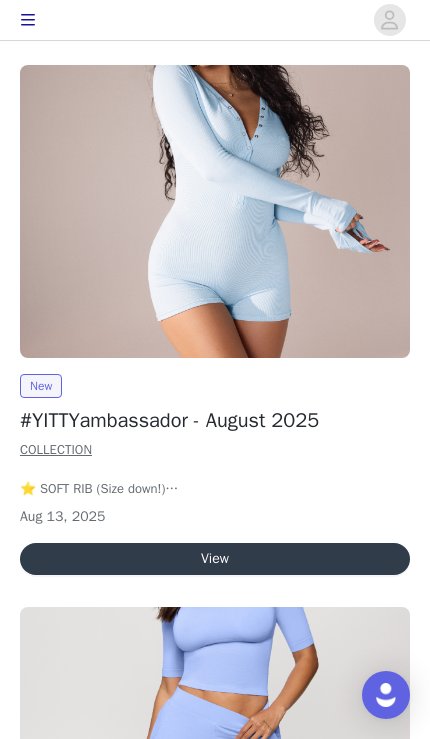 click on "View" at bounding box center [215, 559] 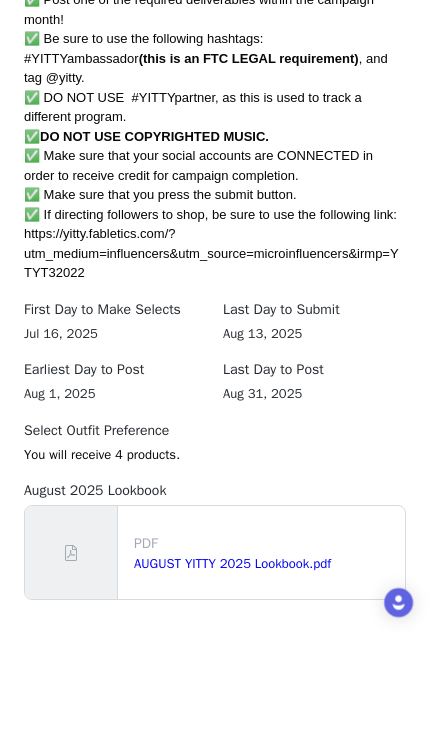 scroll, scrollTop: 1178, scrollLeft: 0, axis: vertical 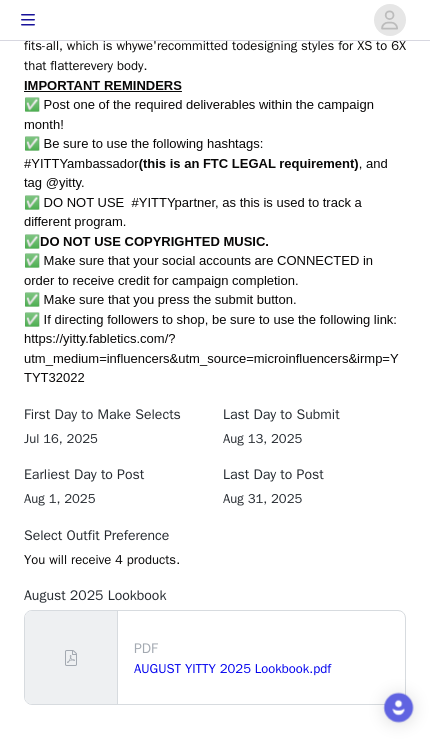 click on "Get Started" at bounding box center [215, 793] 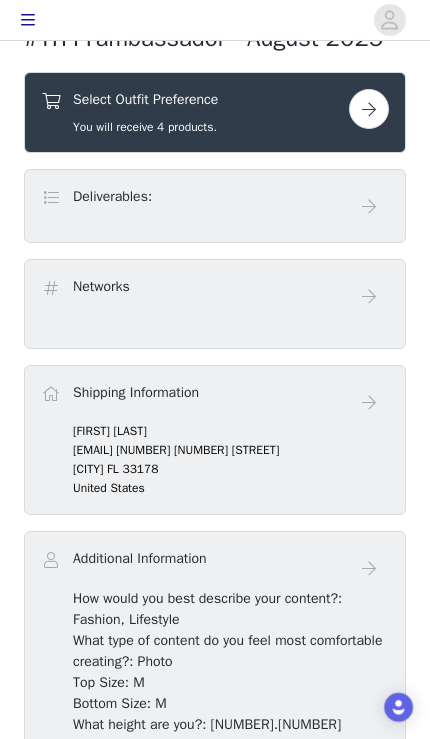 scroll, scrollTop: 555, scrollLeft: 0, axis: vertical 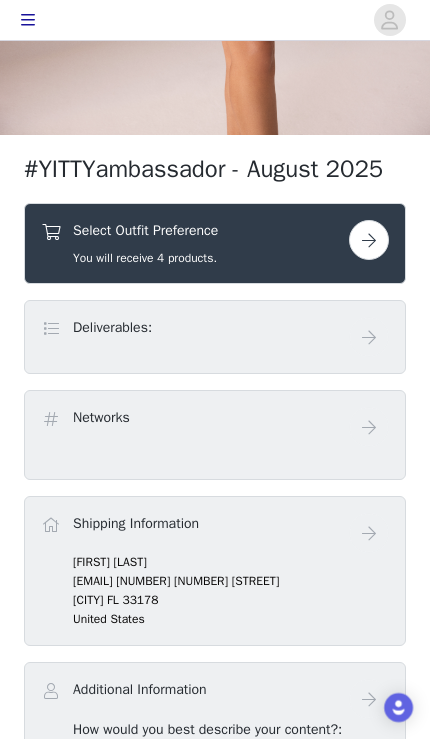 click on "Select Outfit Preference   You will receive 4 products." at bounding box center (195, 243) 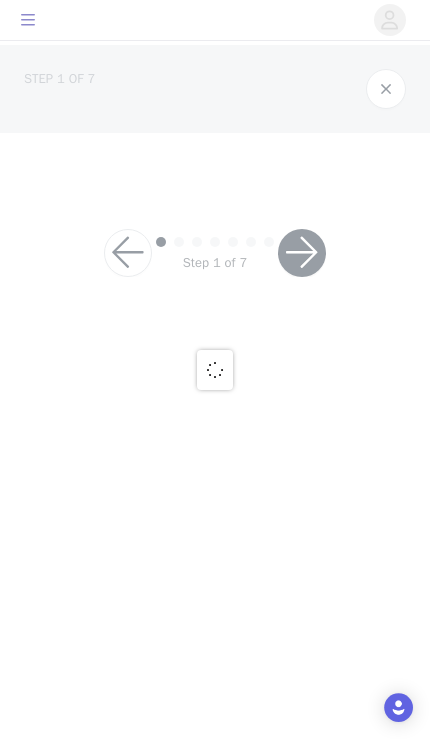 scroll, scrollTop: 0, scrollLeft: 0, axis: both 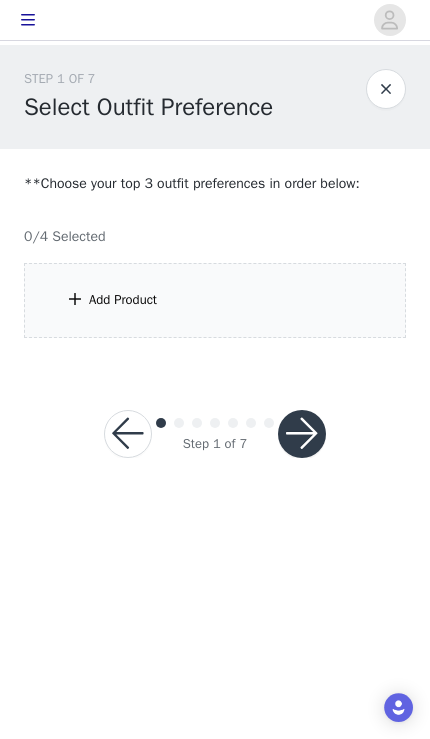 click on "Add Product" at bounding box center (215, 300) 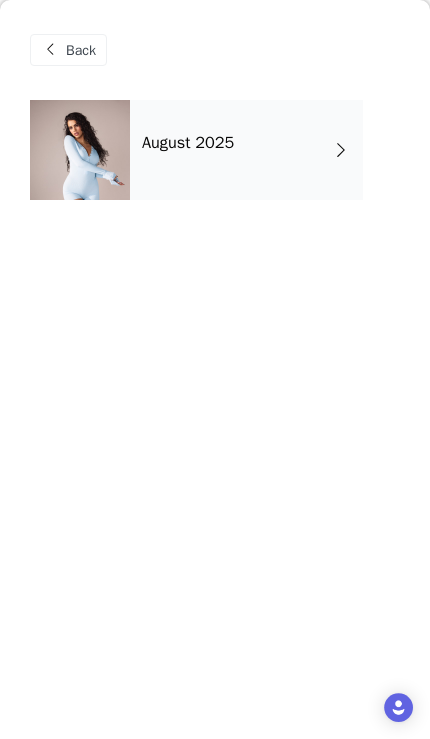 click on "August 2025" at bounding box center [246, 150] 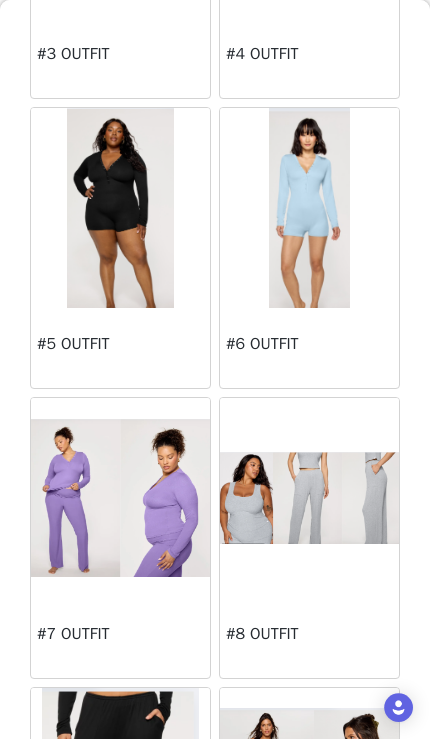 scroll, scrollTop: 561, scrollLeft: 0, axis: vertical 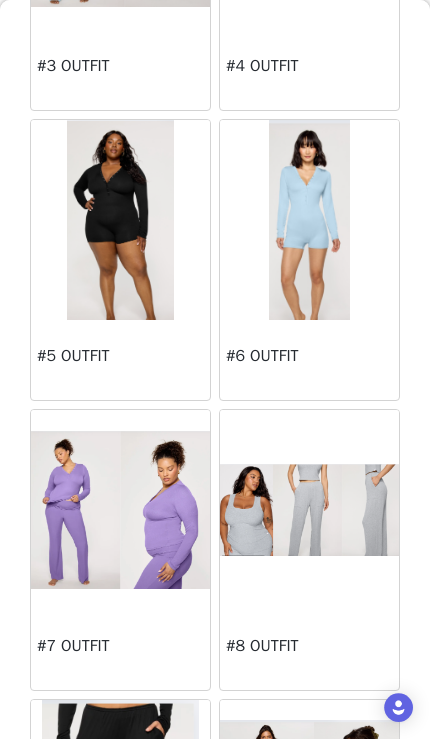 click at bounding box center [309, 510] 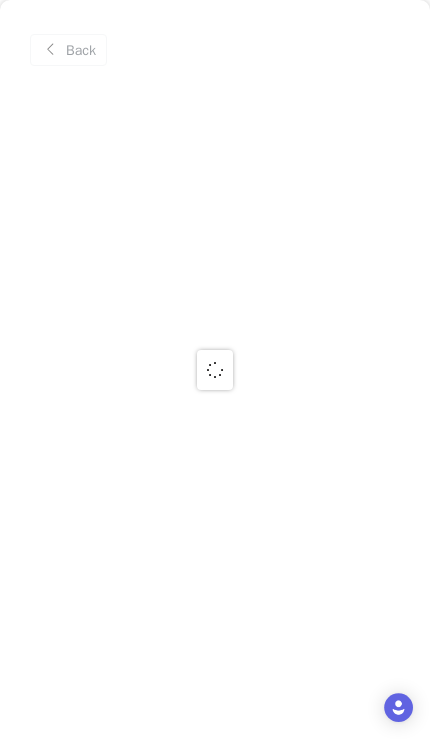 scroll, scrollTop: 0, scrollLeft: 0, axis: both 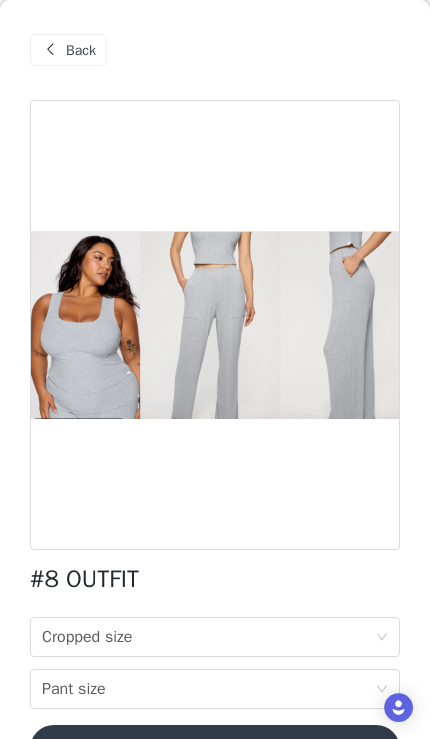 click on "Cropped size Cropped size" at bounding box center [208, 637] 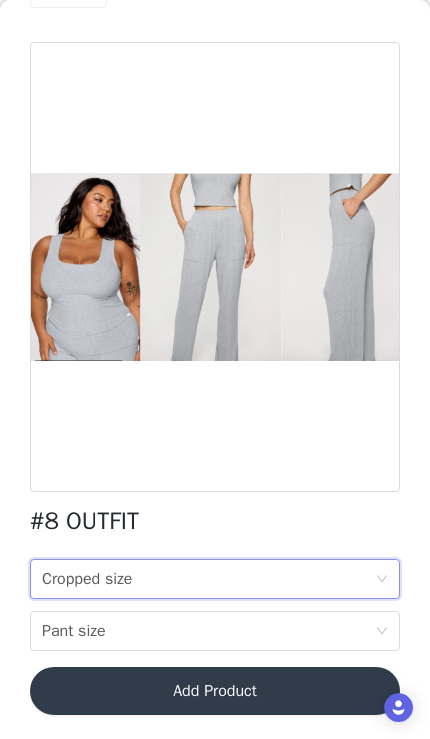 scroll, scrollTop: 58, scrollLeft: 0, axis: vertical 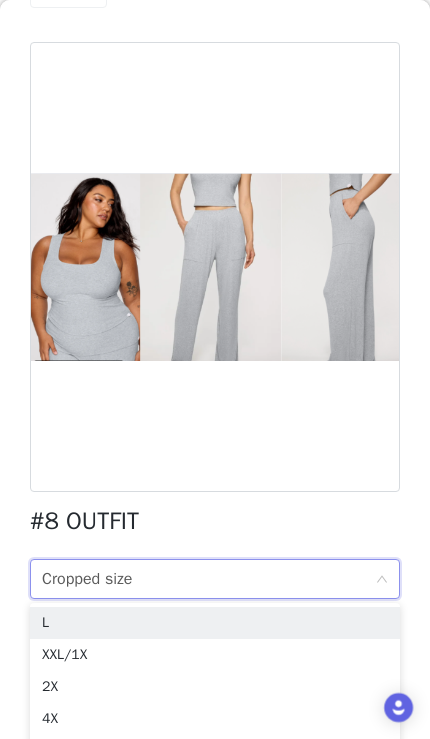 click on "XXL/1X" at bounding box center (215, 655) 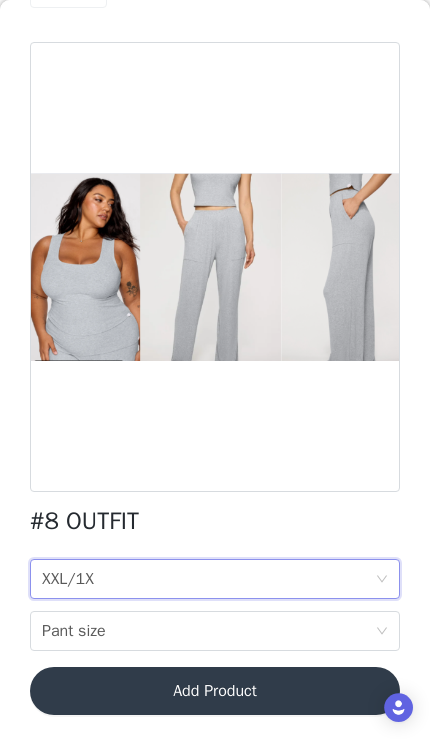 click on "Cropped size XXL/1X" at bounding box center (208, 579) 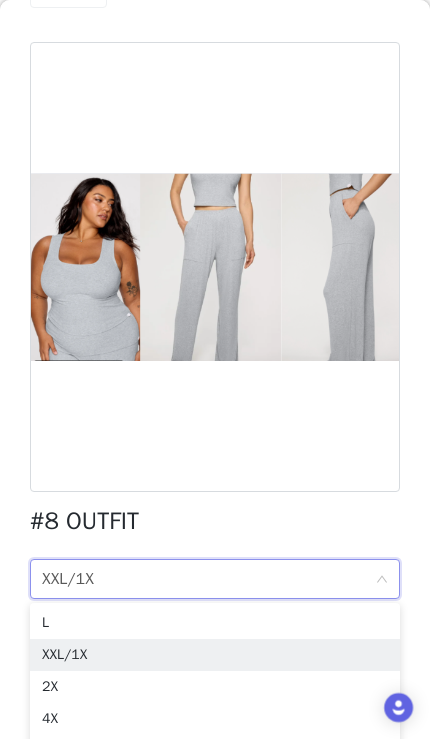 click on "Cropped size XXL/1X" at bounding box center [208, 579] 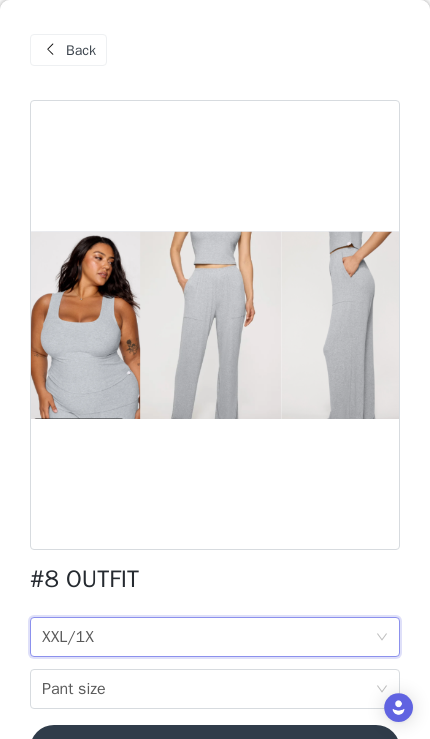 scroll, scrollTop: 0, scrollLeft: 0, axis: both 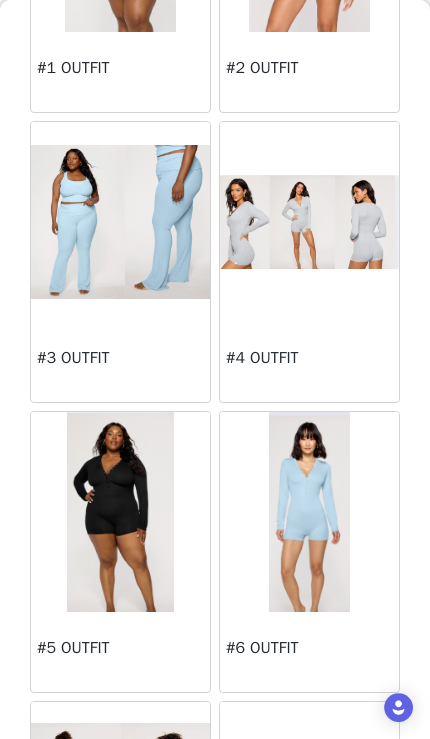 click at bounding box center [309, 221] 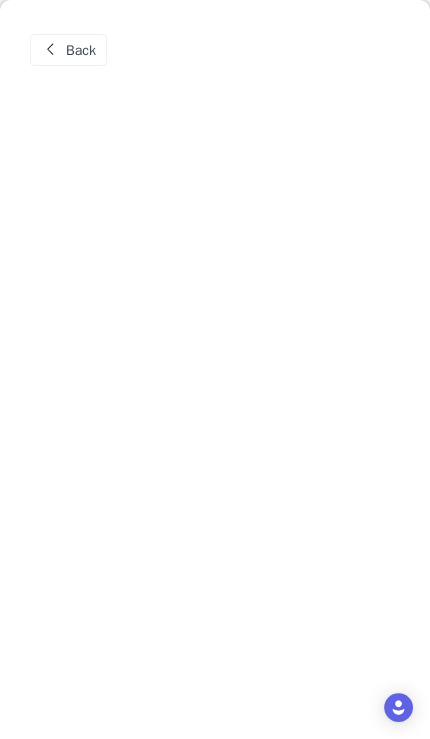 scroll, scrollTop: 0, scrollLeft: 0, axis: both 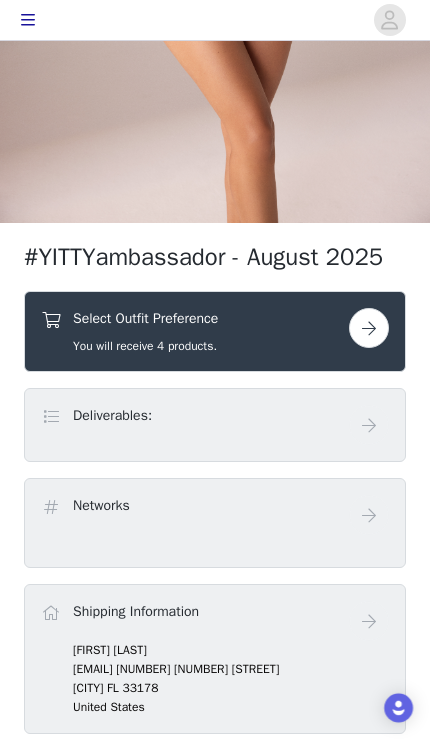 click on "Select Outfit Preference   You will receive 4 products." at bounding box center [195, 331] 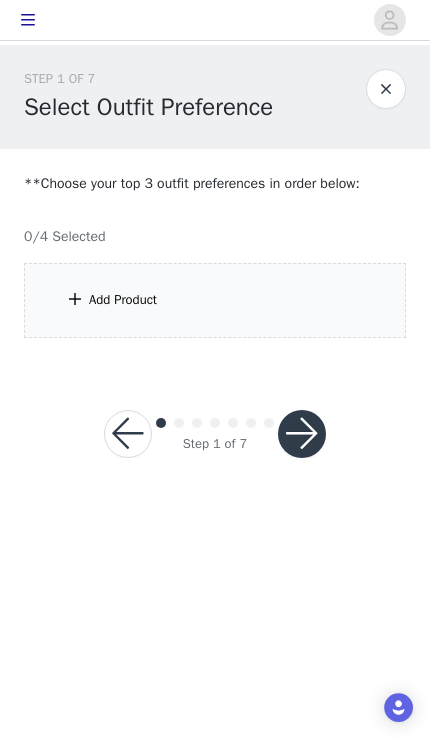 click on "Add Product" at bounding box center (215, 300) 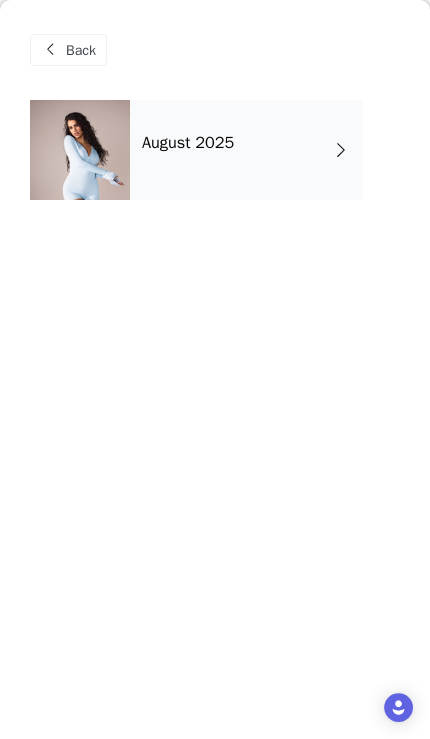 click on "August 2025" at bounding box center (246, 150) 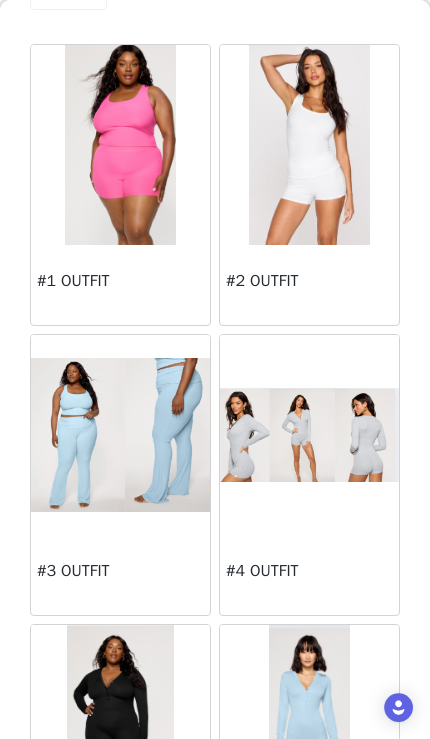 scroll, scrollTop: 27, scrollLeft: 0, axis: vertical 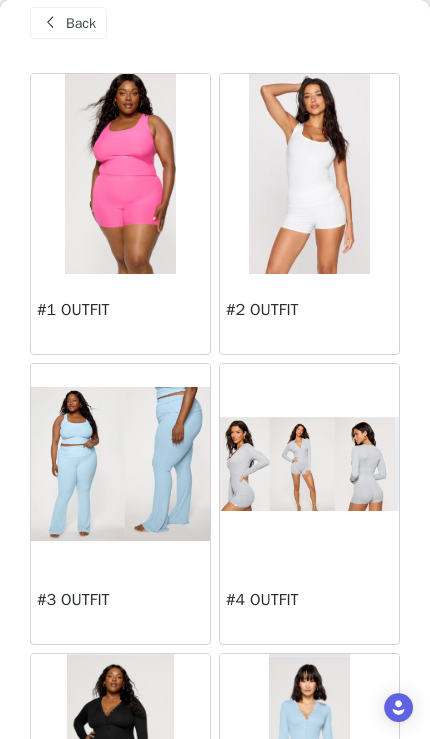 click at bounding box center (309, 174) 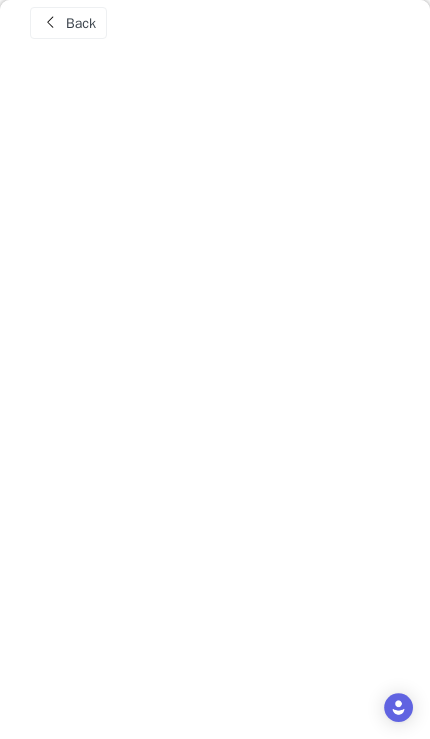 scroll, scrollTop: 0, scrollLeft: 0, axis: both 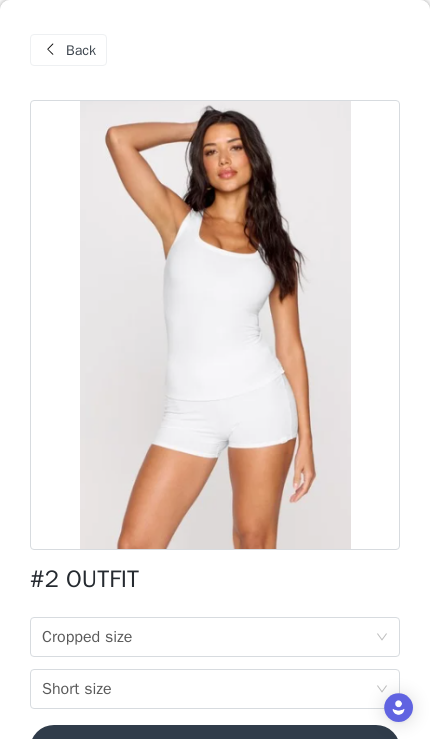 click on "Cropped size Cropped size" at bounding box center [208, 637] 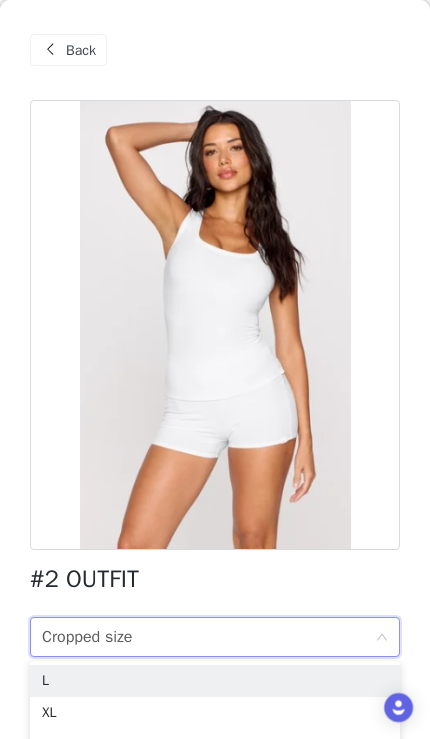 scroll, scrollTop: -1, scrollLeft: 0, axis: vertical 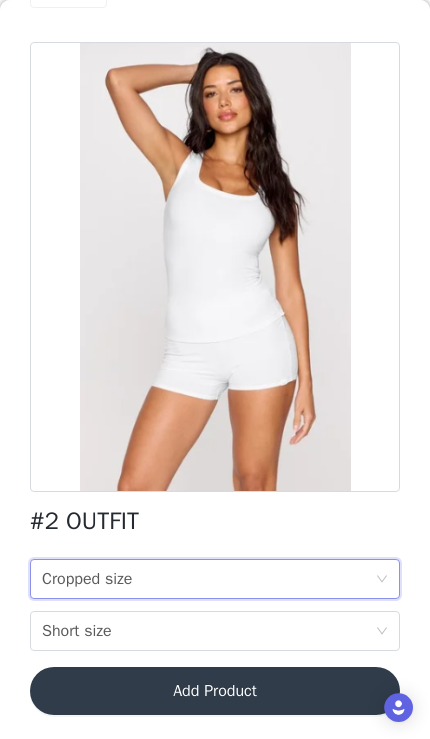 click on "Cropped size Cropped size" at bounding box center [208, 579] 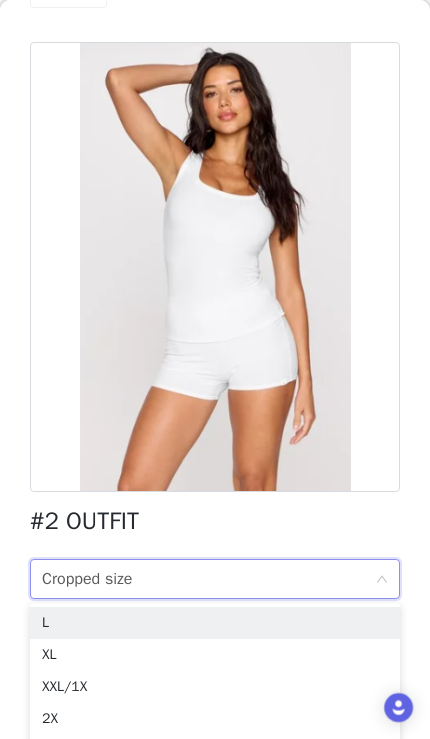 scroll, scrollTop: -1, scrollLeft: 0, axis: vertical 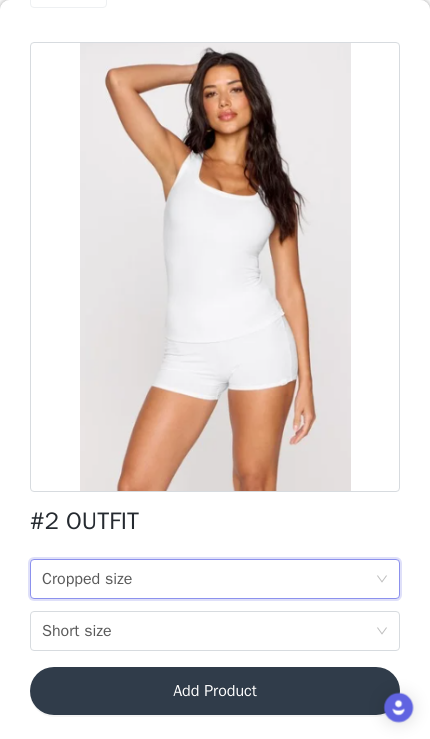 click at bounding box center [215, 267] 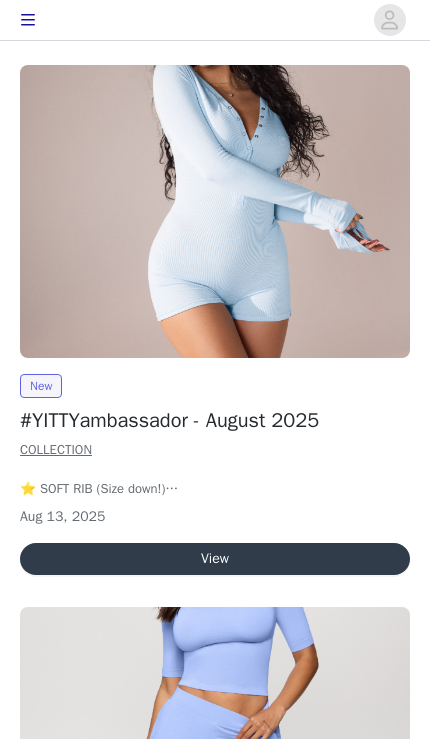 scroll, scrollTop: 0, scrollLeft: 0, axis: both 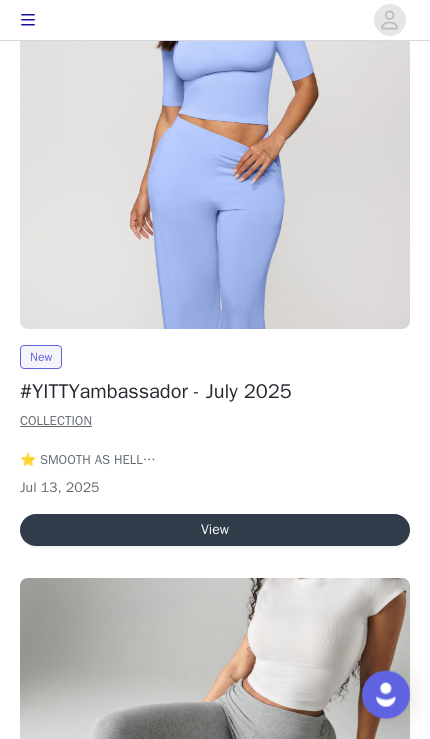 click on "View" at bounding box center (215, 530) 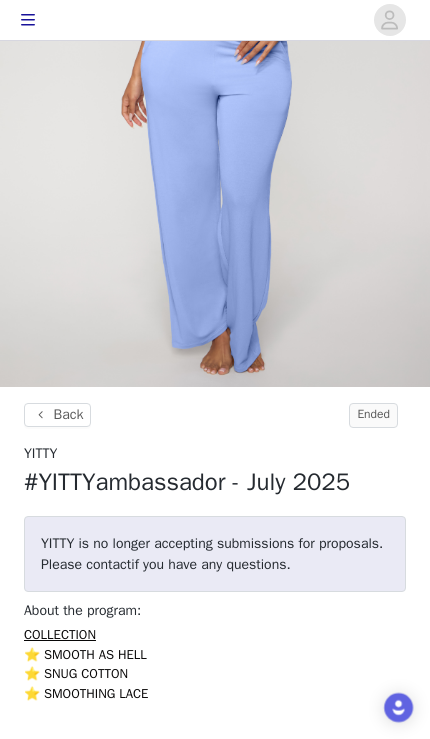 scroll, scrollTop: 0, scrollLeft: 0, axis: both 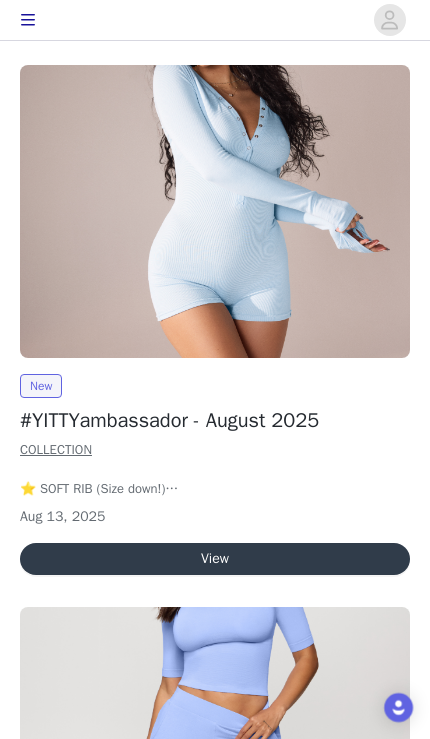 click on "View" at bounding box center (215, 559) 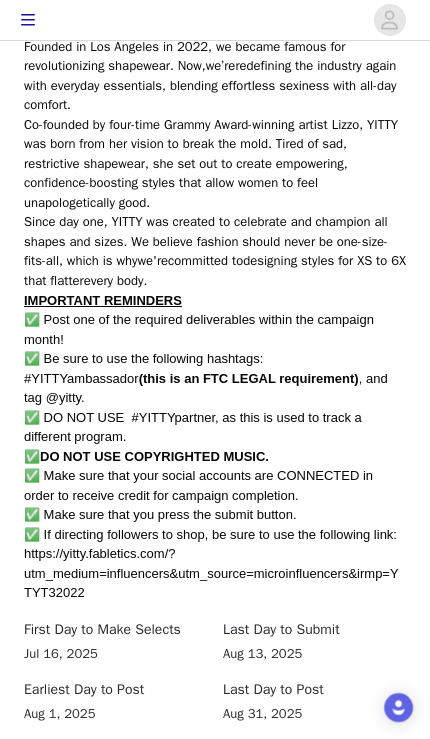 scroll, scrollTop: 1178, scrollLeft: 0, axis: vertical 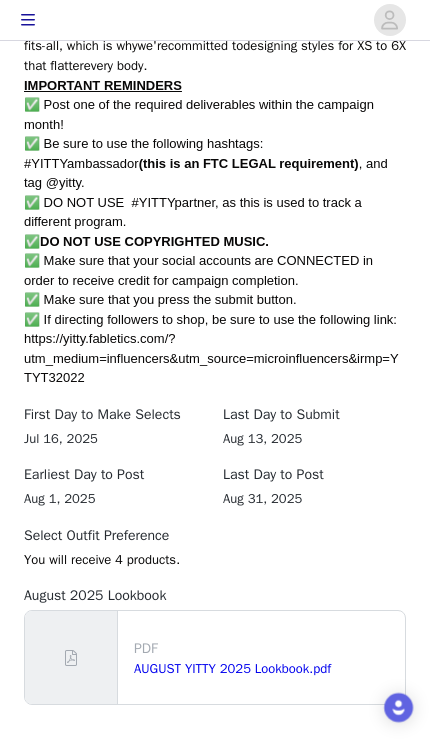 click on "Get Started" at bounding box center (215, 793) 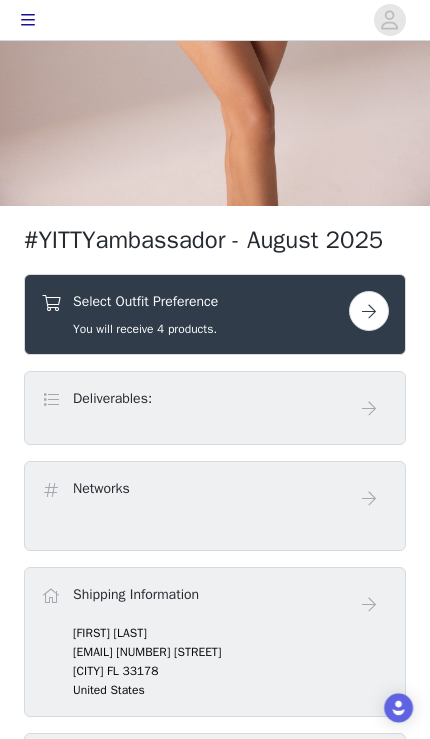 scroll, scrollTop: 484, scrollLeft: 0, axis: vertical 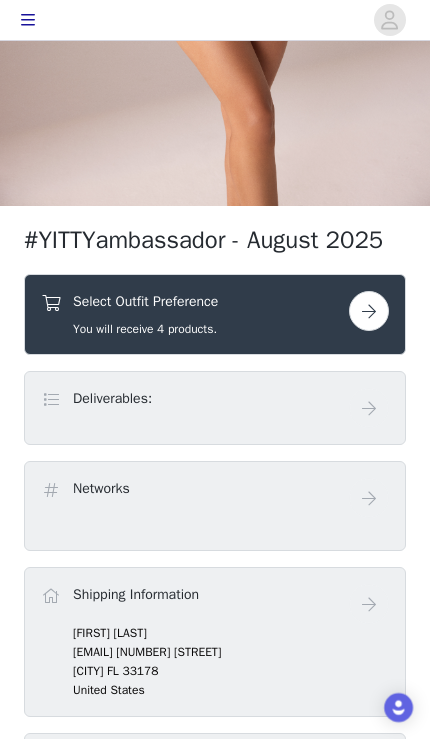 click at bounding box center (369, 311) 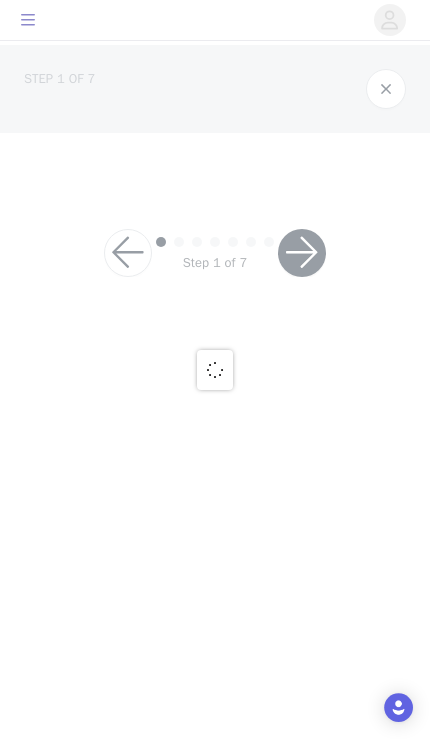 scroll, scrollTop: 0, scrollLeft: 0, axis: both 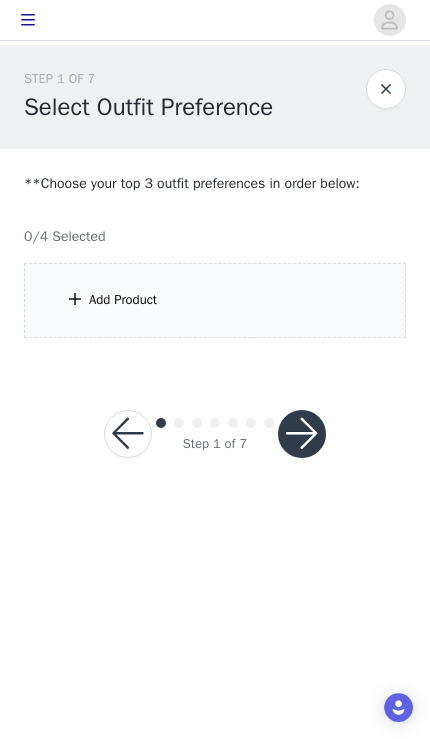 click on "Add Product" at bounding box center (215, 300) 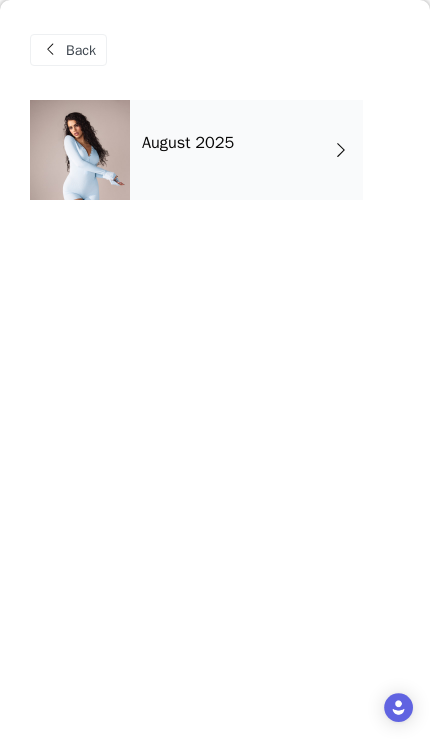click on "August 2025" at bounding box center [246, 150] 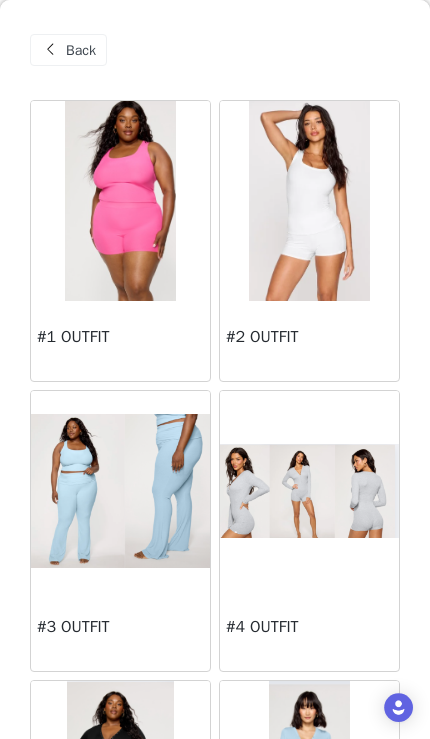 click on "#2 OUTFIT" at bounding box center (309, 337) 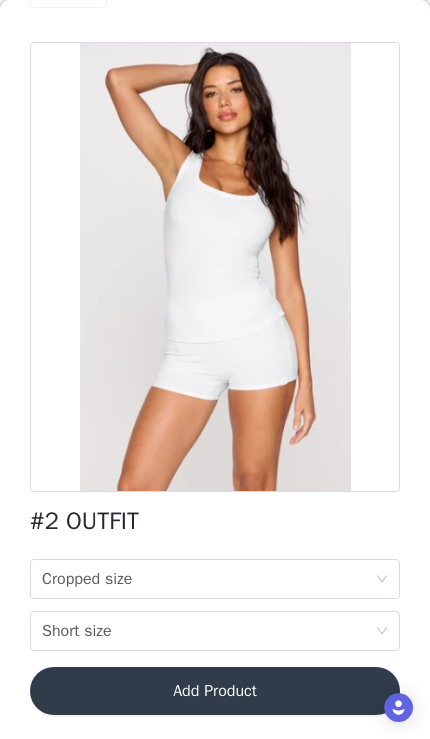 scroll, scrollTop: 58, scrollLeft: 0, axis: vertical 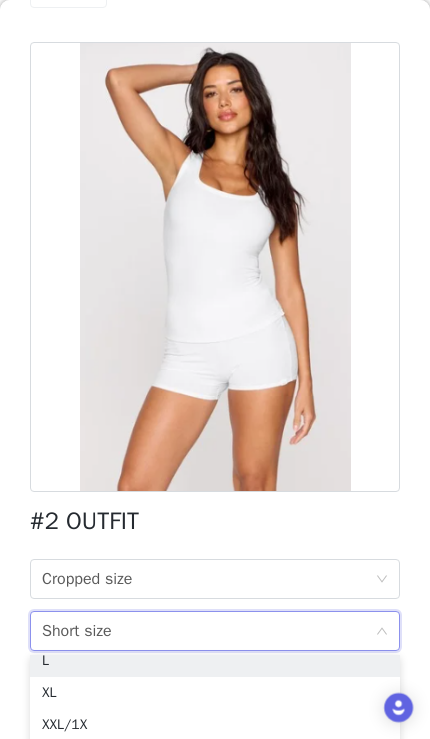 click on "L" at bounding box center [215, 661] 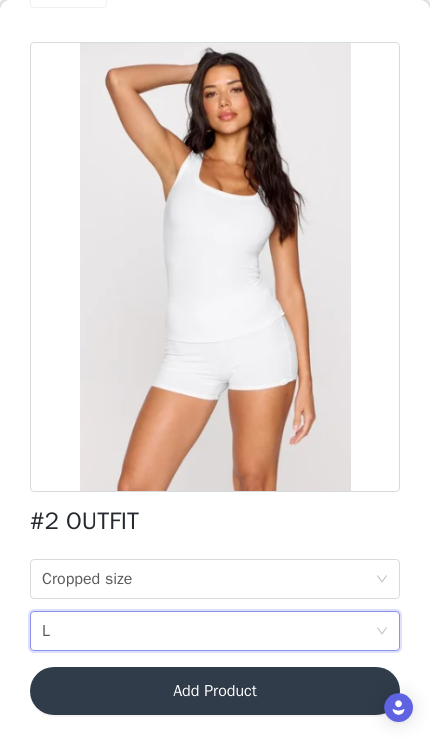 click on "Cropped size Cropped size" at bounding box center (208, 579) 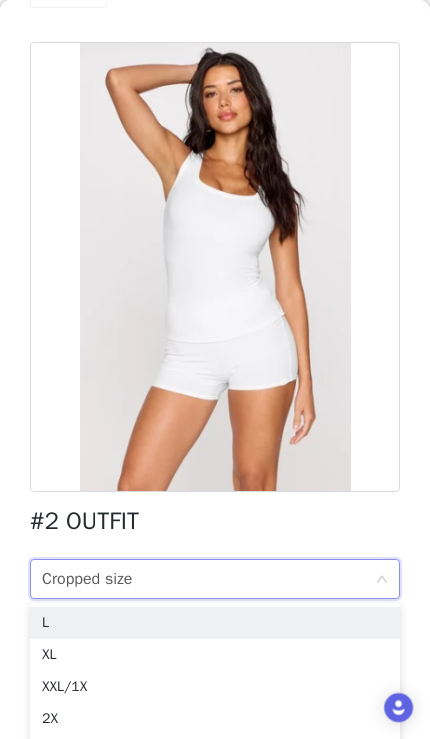 click on "L" at bounding box center [215, 623] 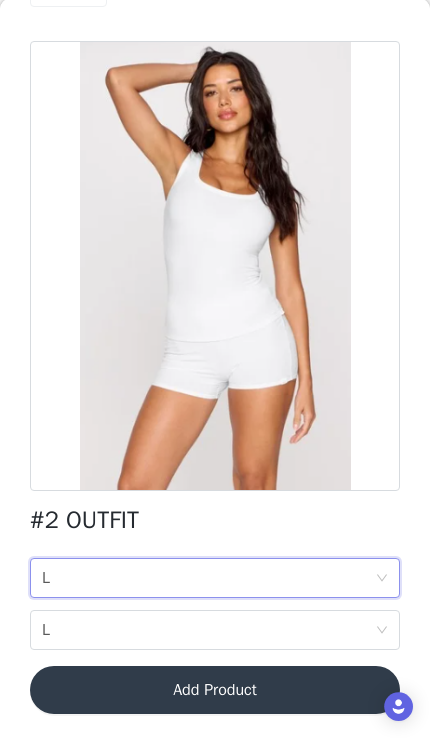 click on "Add Product" at bounding box center [215, 691] 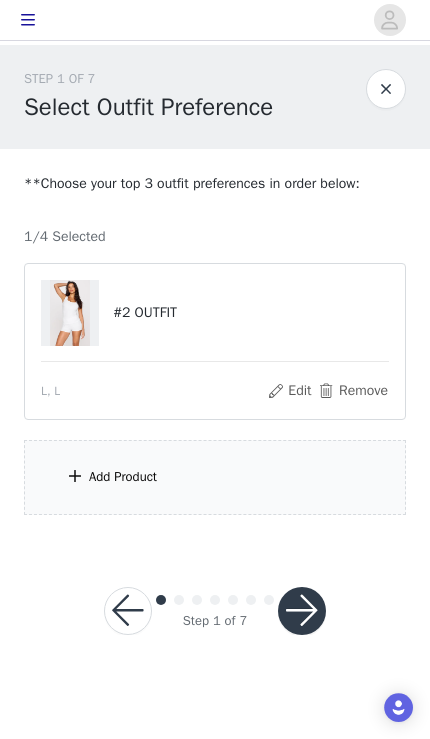 click on "Add Product" at bounding box center [215, 477] 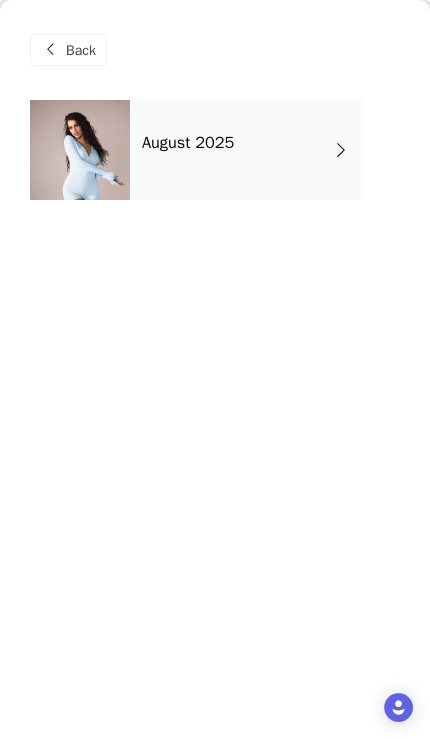 click on "August 2025" at bounding box center [246, 150] 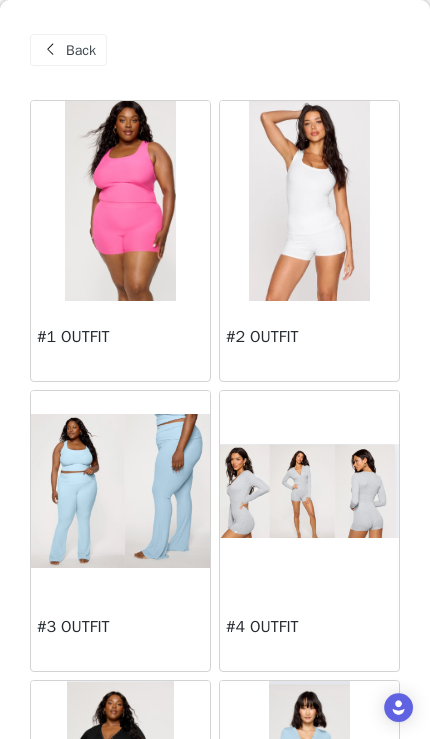 click at bounding box center [309, 491] 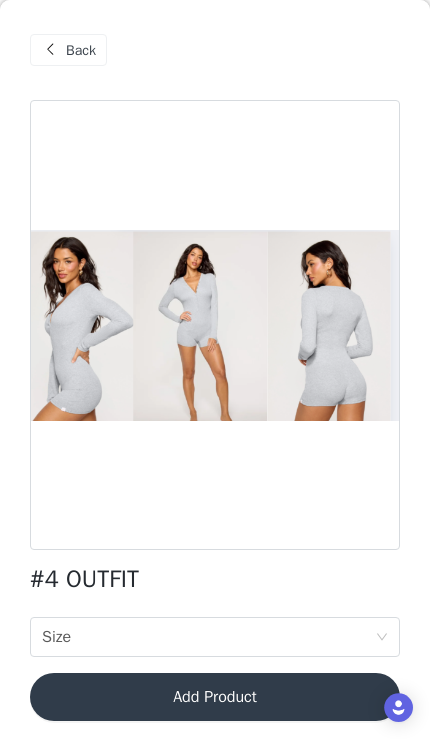 click on "Size Size" at bounding box center [208, 637] 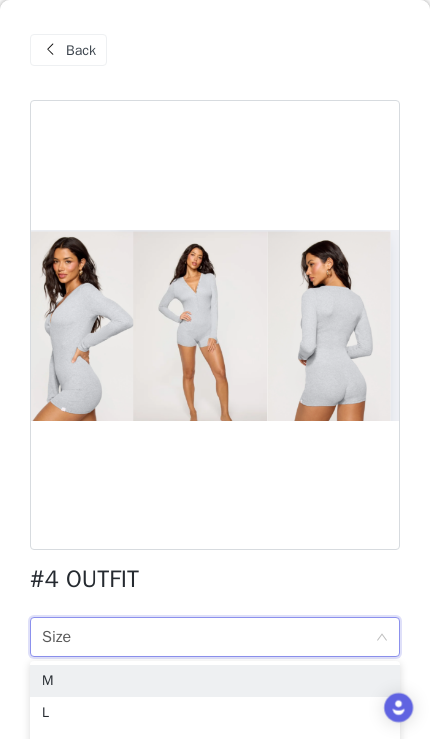 click on "M" at bounding box center (215, 681) 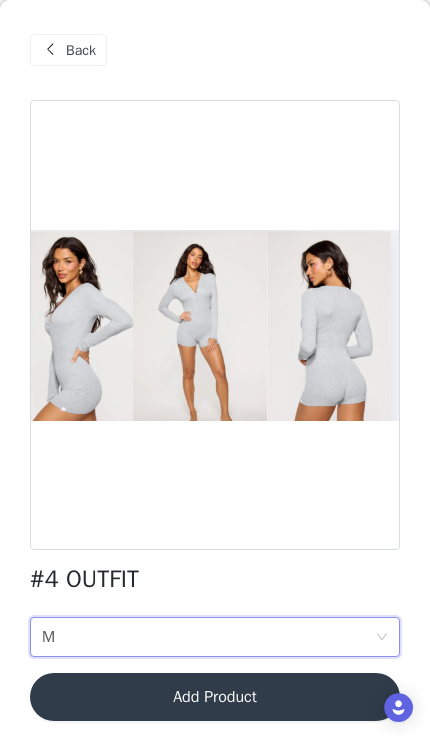click on "Add Product" at bounding box center (215, 697) 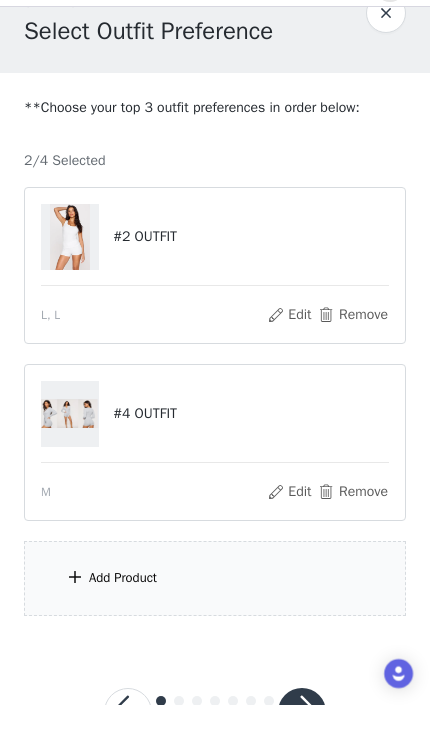 scroll, scrollTop: 38, scrollLeft: 0, axis: vertical 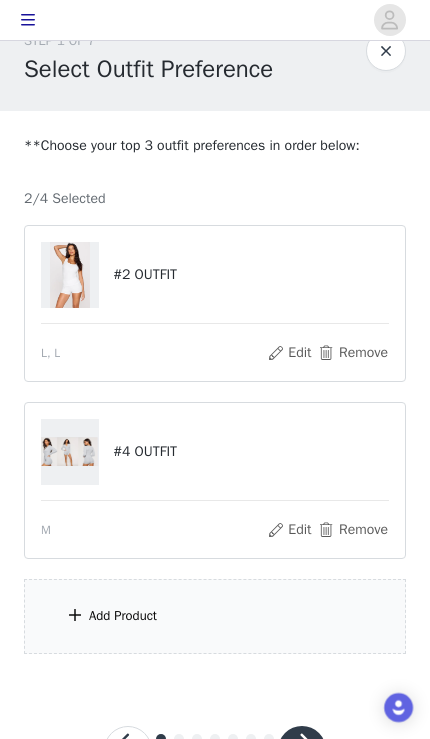 click on "Add Product" at bounding box center [215, 616] 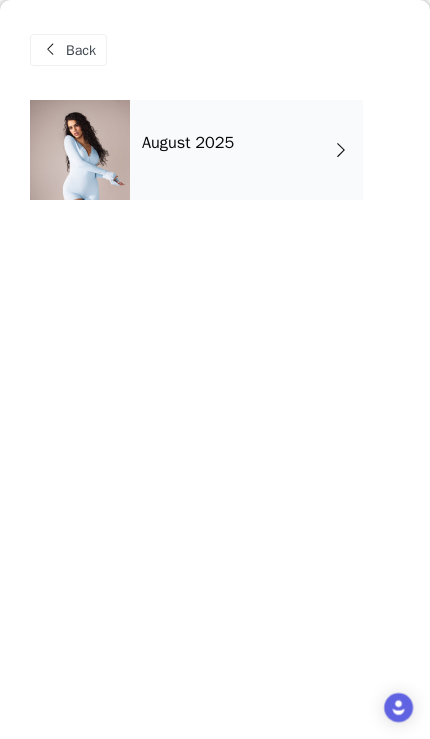 click at bounding box center [341, 150] 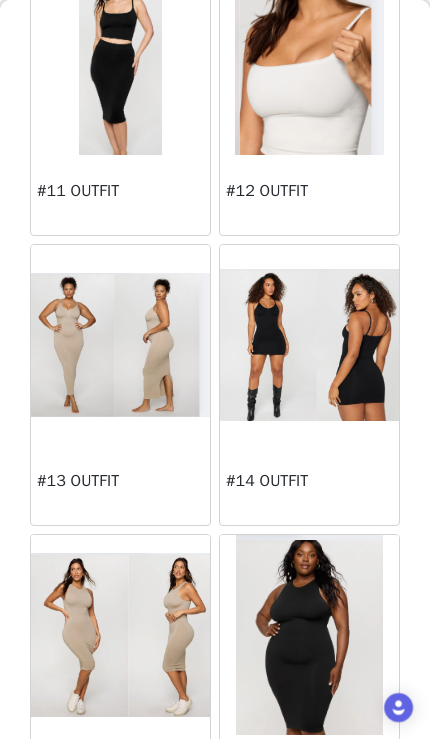scroll, scrollTop: 1595, scrollLeft: 0, axis: vertical 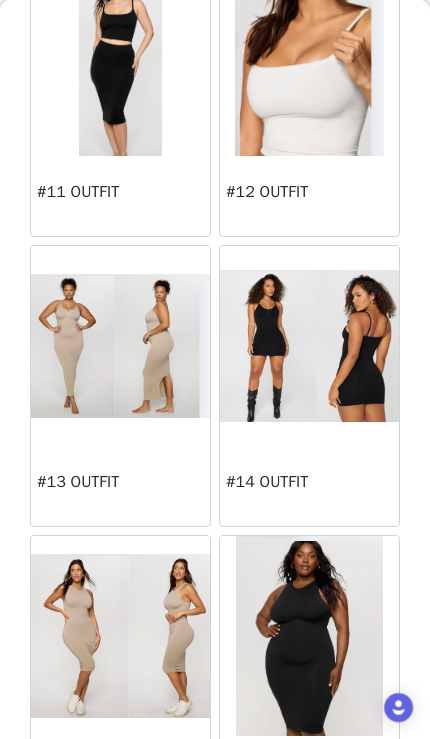 click at bounding box center (120, 346) 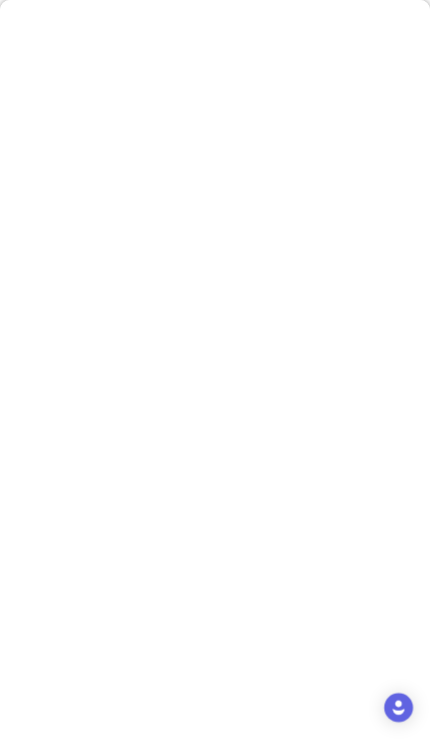 scroll, scrollTop: 0, scrollLeft: 0, axis: both 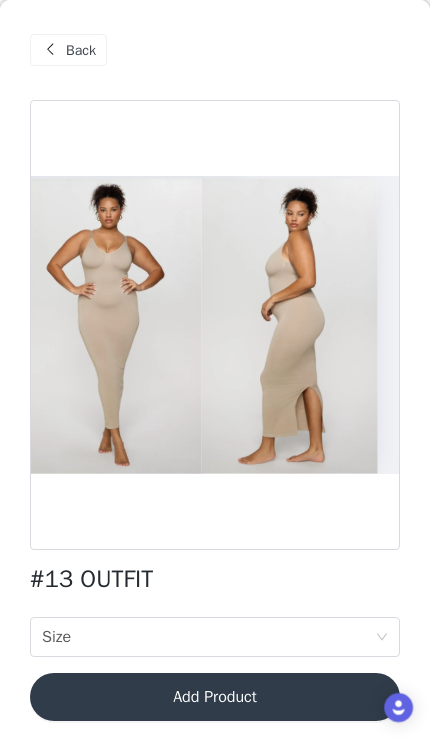 click on "Size Size" at bounding box center [208, 637] 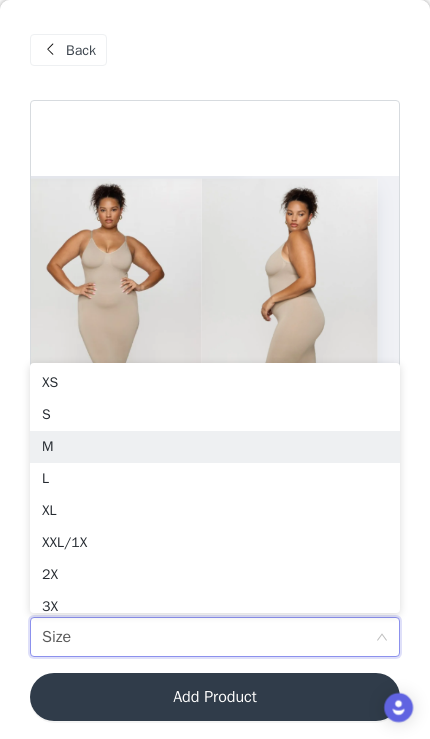 click on "M" at bounding box center [215, 447] 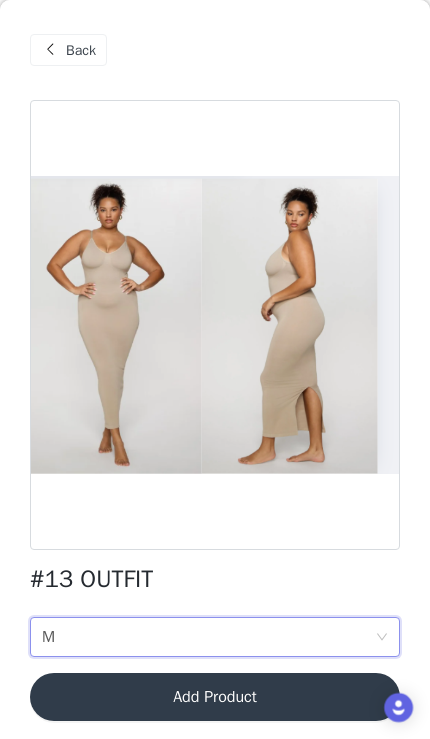 click on "Back" at bounding box center (81, 50) 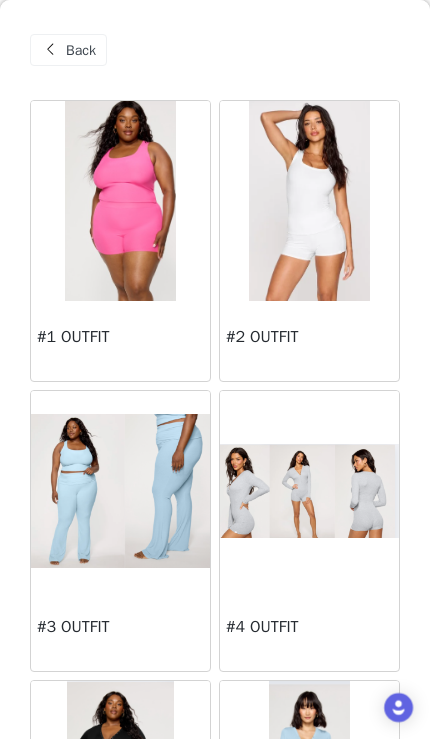 scroll, scrollTop: 0, scrollLeft: 0, axis: both 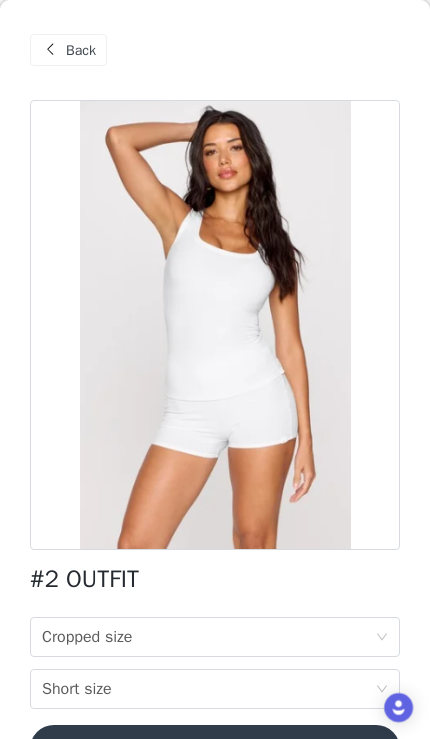 click on "Cropped size Cropped size" at bounding box center [208, 637] 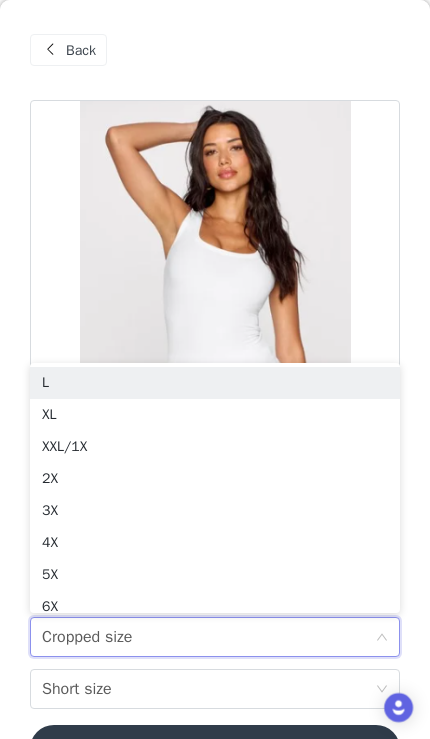 click on "XL" at bounding box center [215, 415] 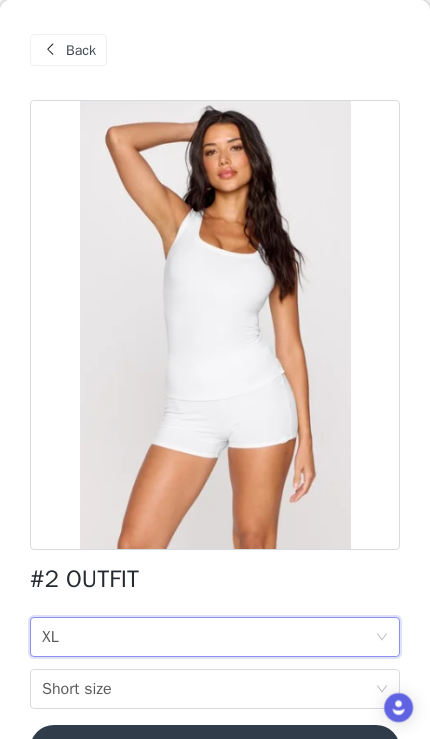 click on "Cropped size XL" at bounding box center (208, 637) 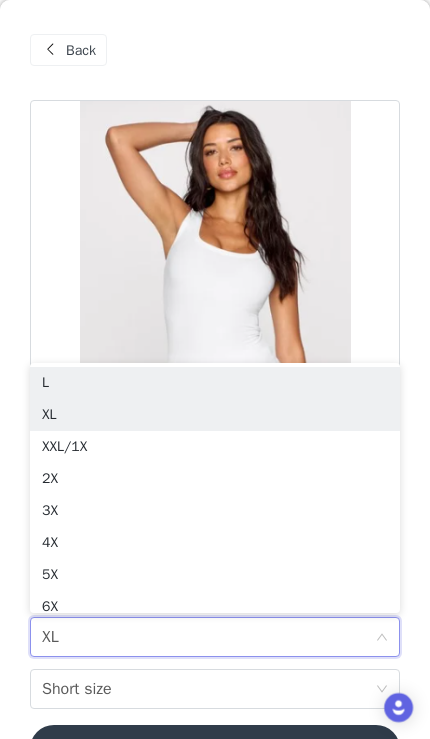 click on "L" at bounding box center [215, 383] 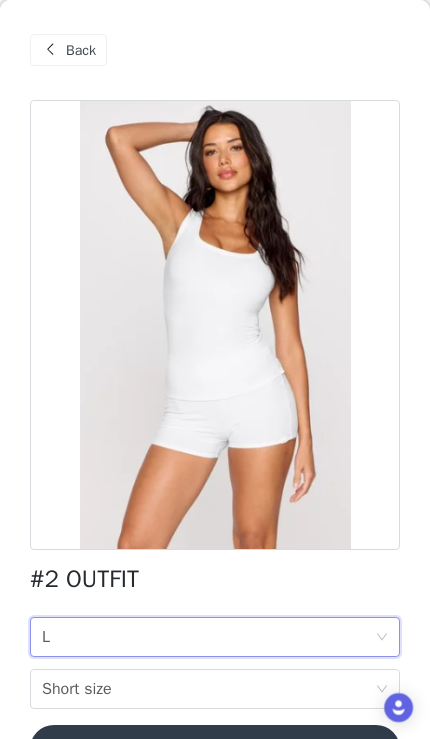 click on "Short size Short size" at bounding box center [208, 689] 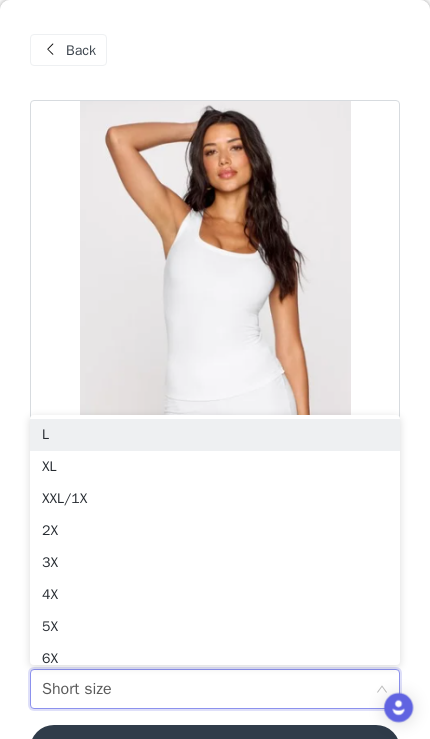click on "L" at bounding box center (215, 435) 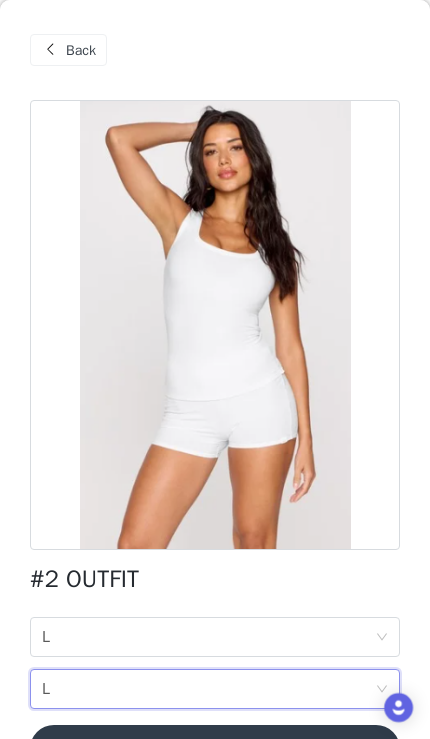 click on "Add Product" at bounding box center [215, 749] 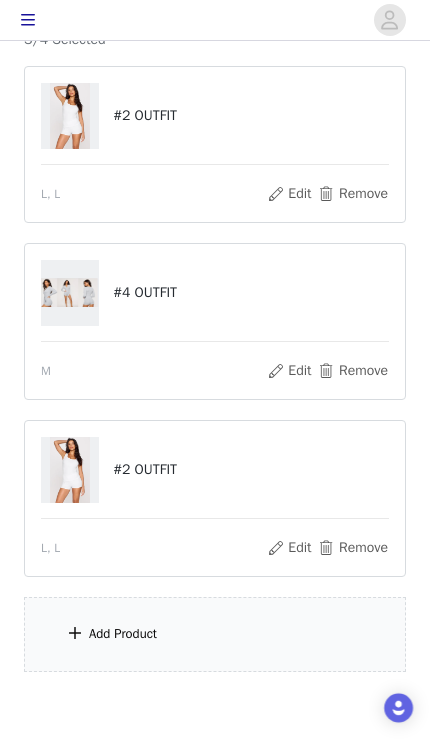 scroll, scrollTop: 215, scrollLeft: 0, axis: vertical 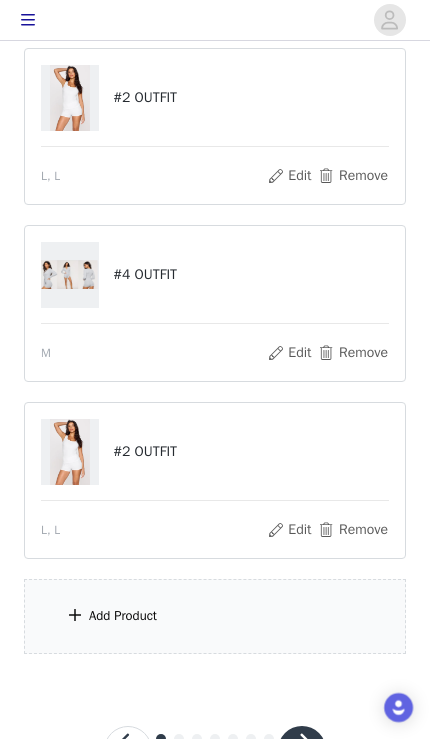 click on "Add Product" at bounding box center (215, 616) 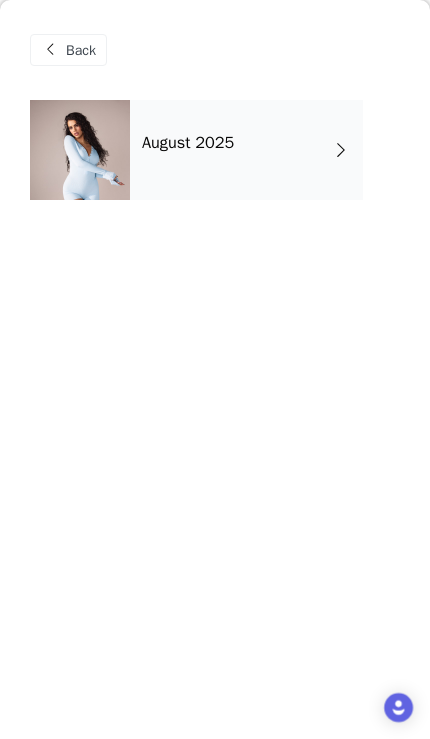 click on "August 2025" at bounding box center (246, 150) 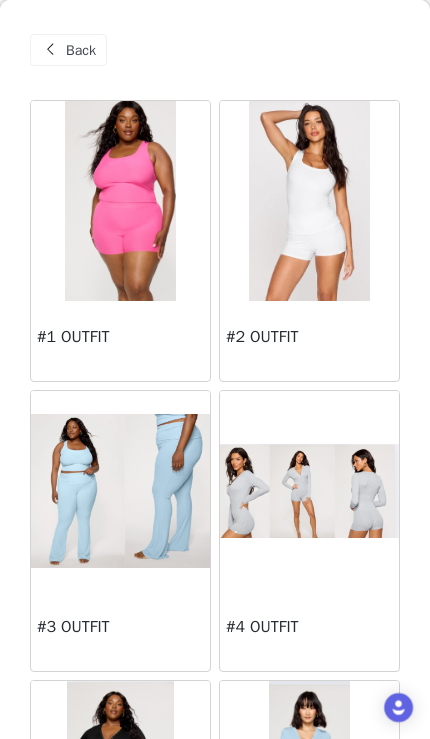 click at bounding box center (309, 490) 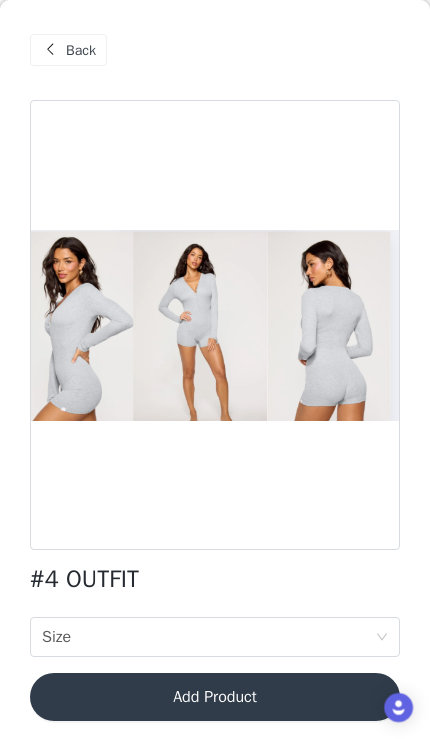 click on "Size Size" at bounding box center [208, 637] 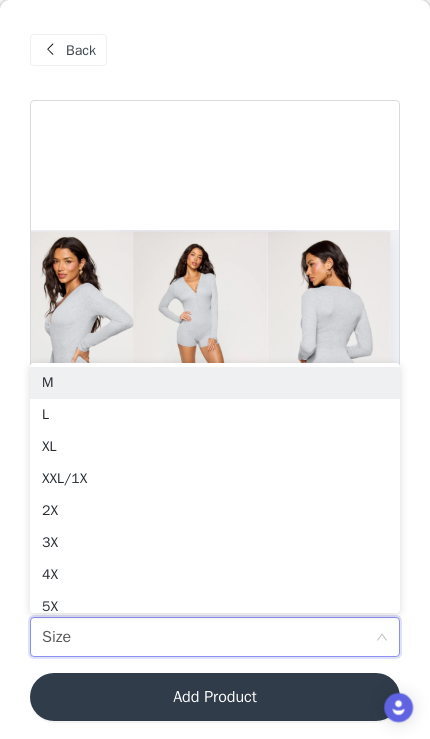 click on "M" at bounding box center (215, 383) 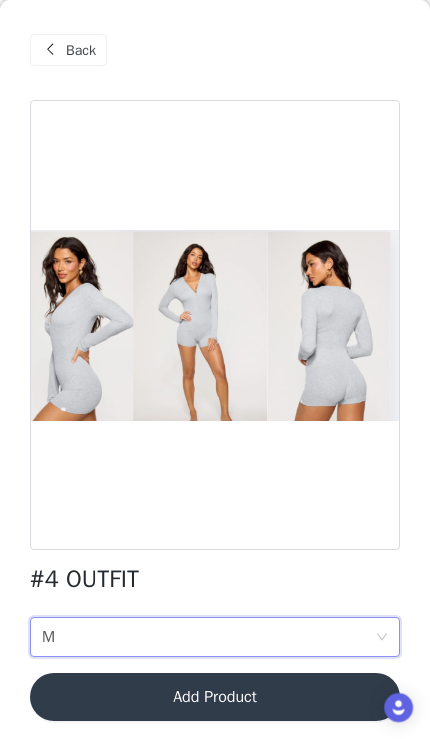 click on "Add Product" at bounding box center [215, 697] 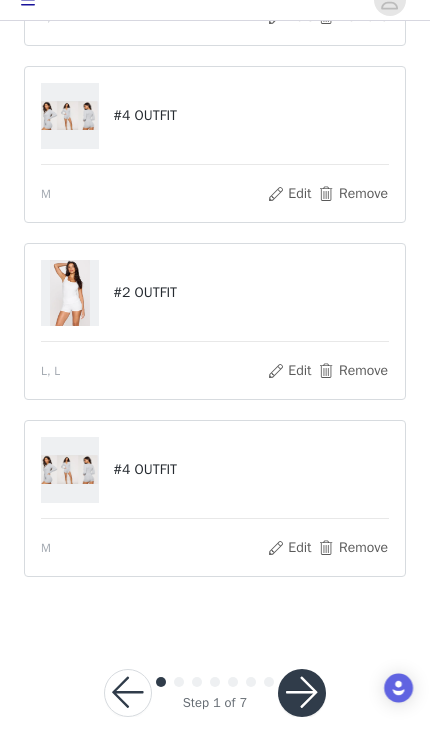 scroll, scrollTop: 320, scrollLeft: 0, axis: vertical 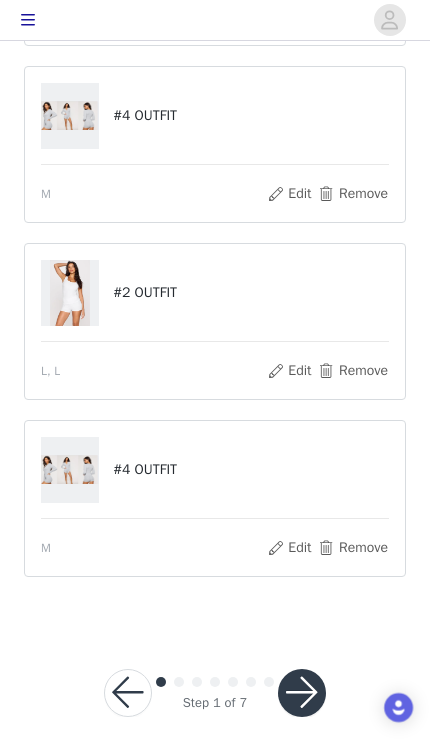 click at bounding box center [302, 693] 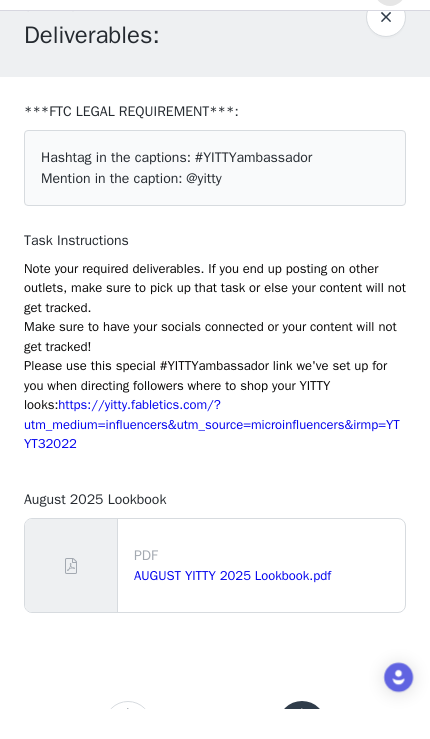 scroll, scrollTop: 42, scrollLeft: 0, axis: vertical 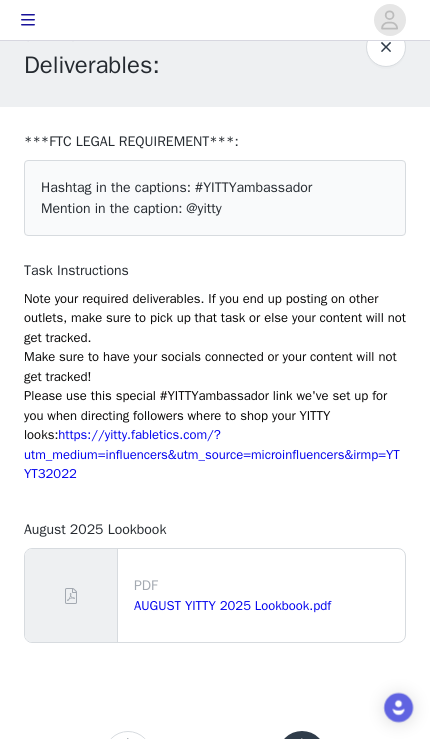 click at bounding box center [302, 755] 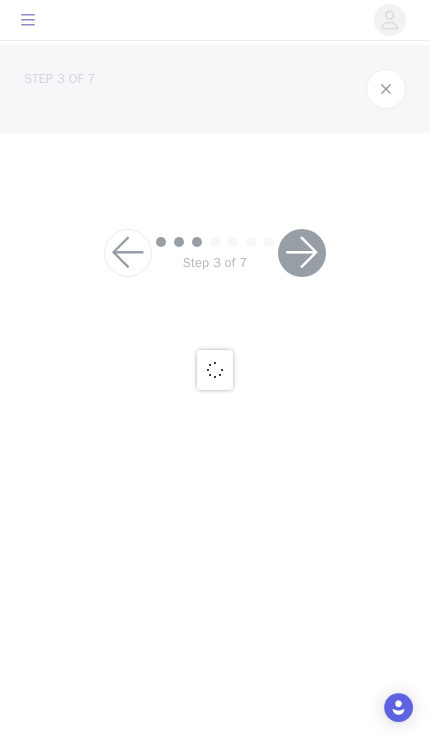 scroll, scrollTop: 0, scrollLeft: 0, axis: both 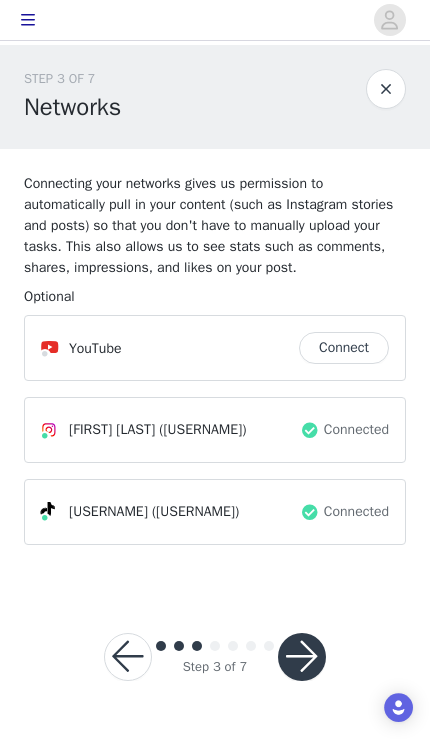 click at bounding box center (302, 657) 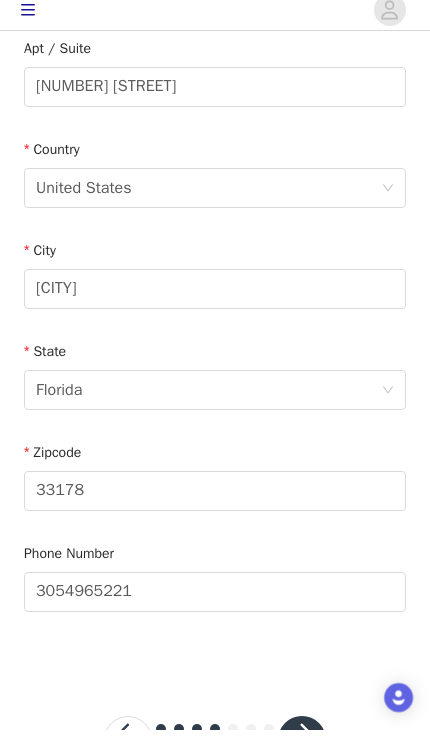 scroll, scrollTop: 550, scrollLeft: 0, axis: vertical 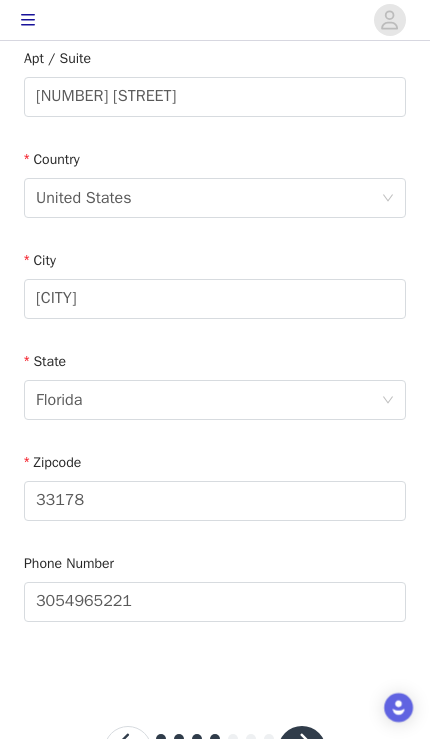 click at bounding box center (302, 750) 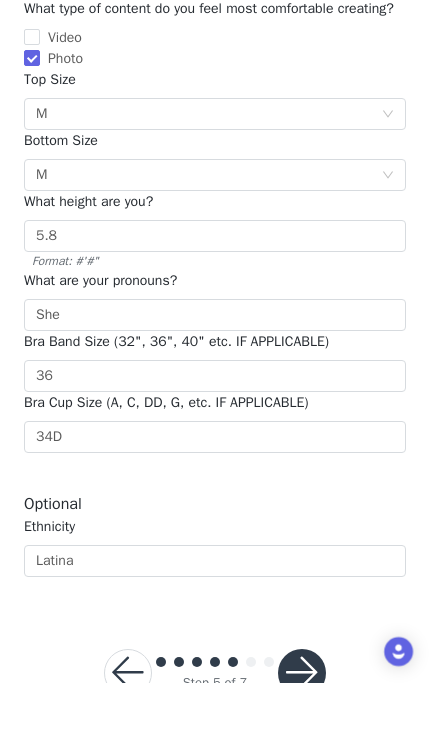 scroll, scrollTop: 402, scrollLeft: 0, axis: vertical 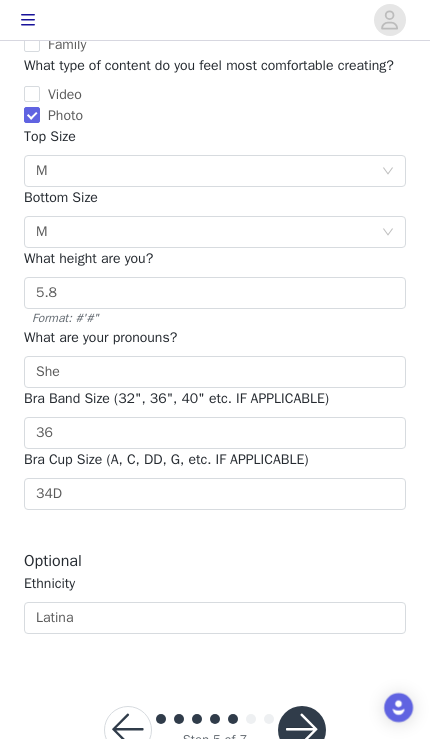 click at bounding box center [302, 730] 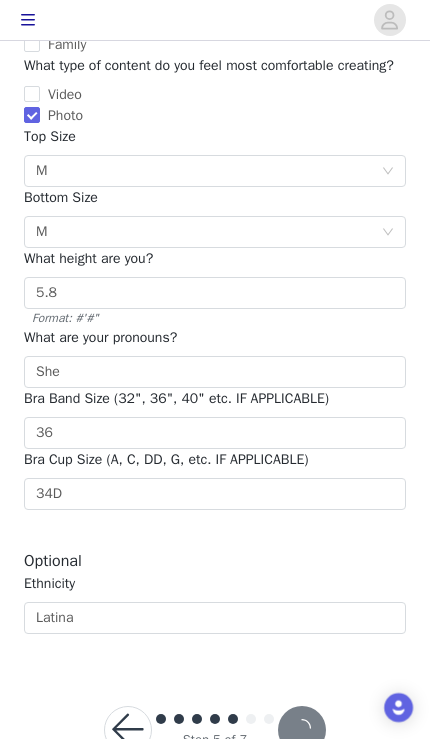 scroll, scrollTop: 0, scrollLeft: 0, axis: both 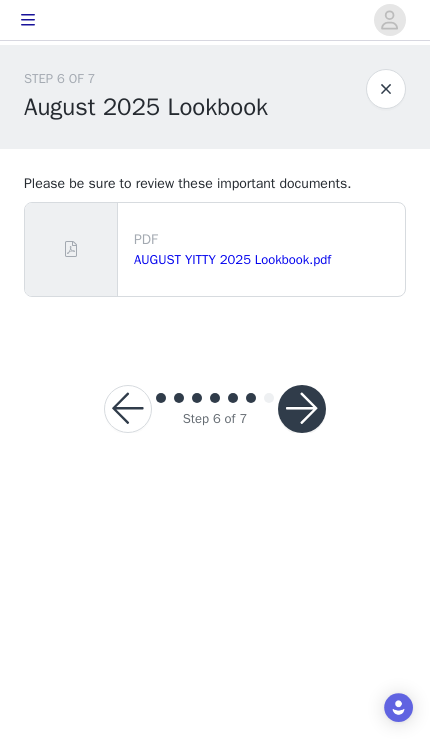 click at bounding box center (302, 409) 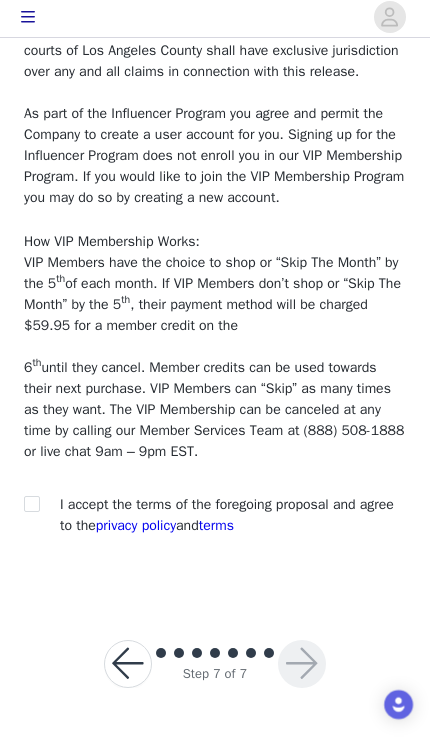 scroll, scrollTop: 1897, scrollLeft: 0, axis: vertical 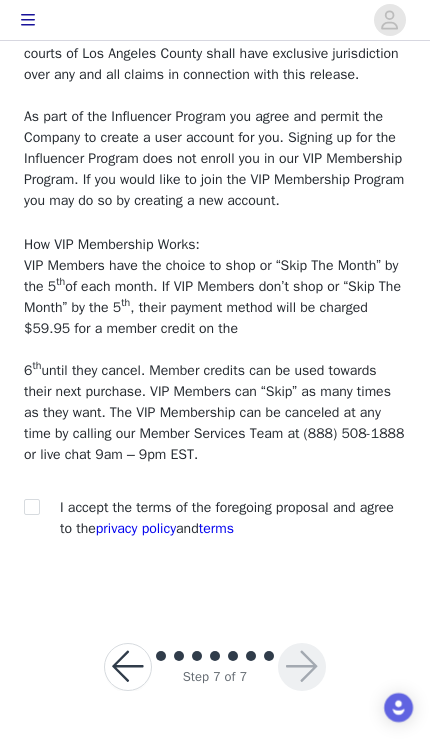 click at bounding box center (31, 506) 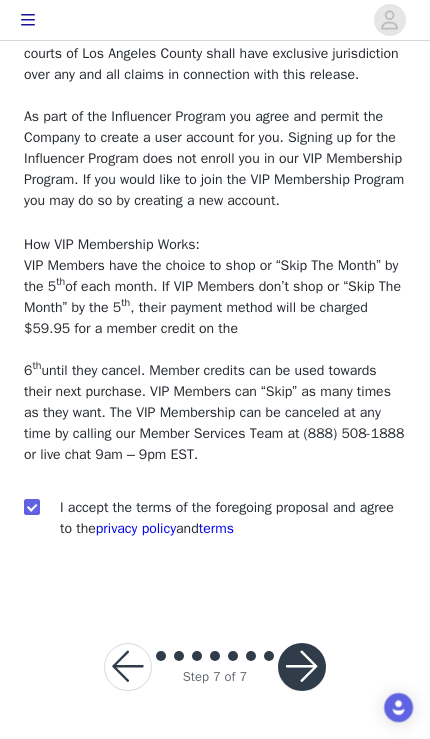 click at bounding box center [302, 667] 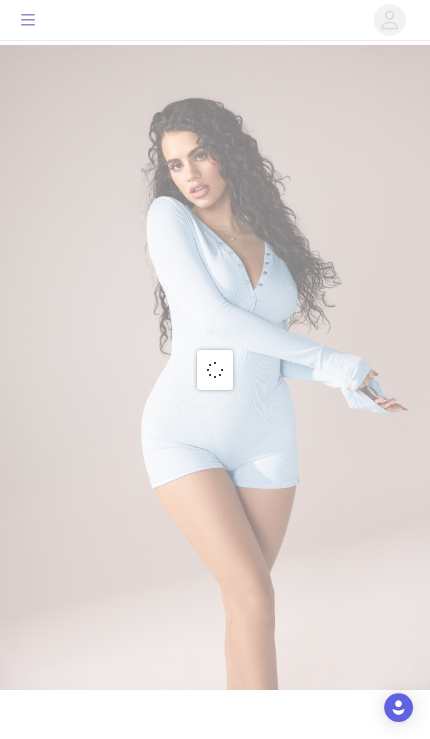 scroll, scrollTop: 0, scrollLeft: 0, axis: both 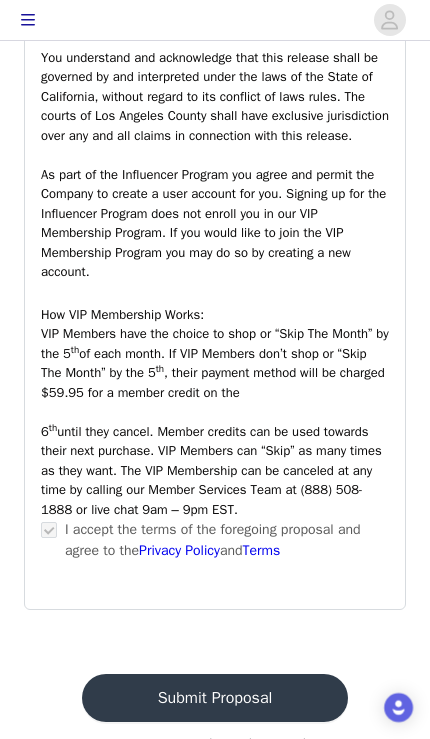 click on "Submit Proposal" at bounding box center (215, 698) 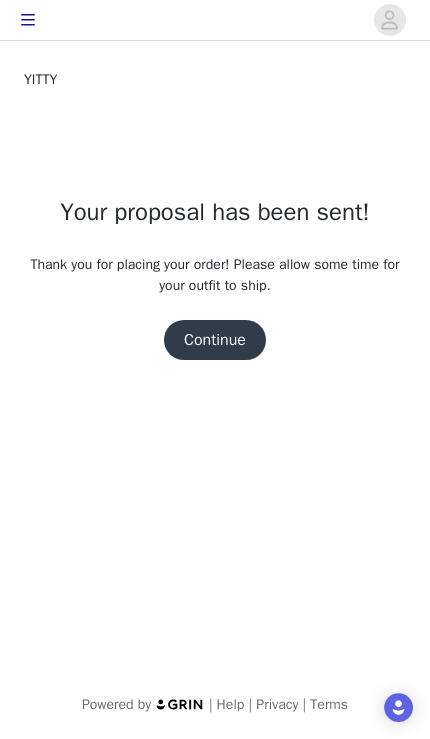 scroll, scrollTop: 0, scrollLeft: 0, axis: both 